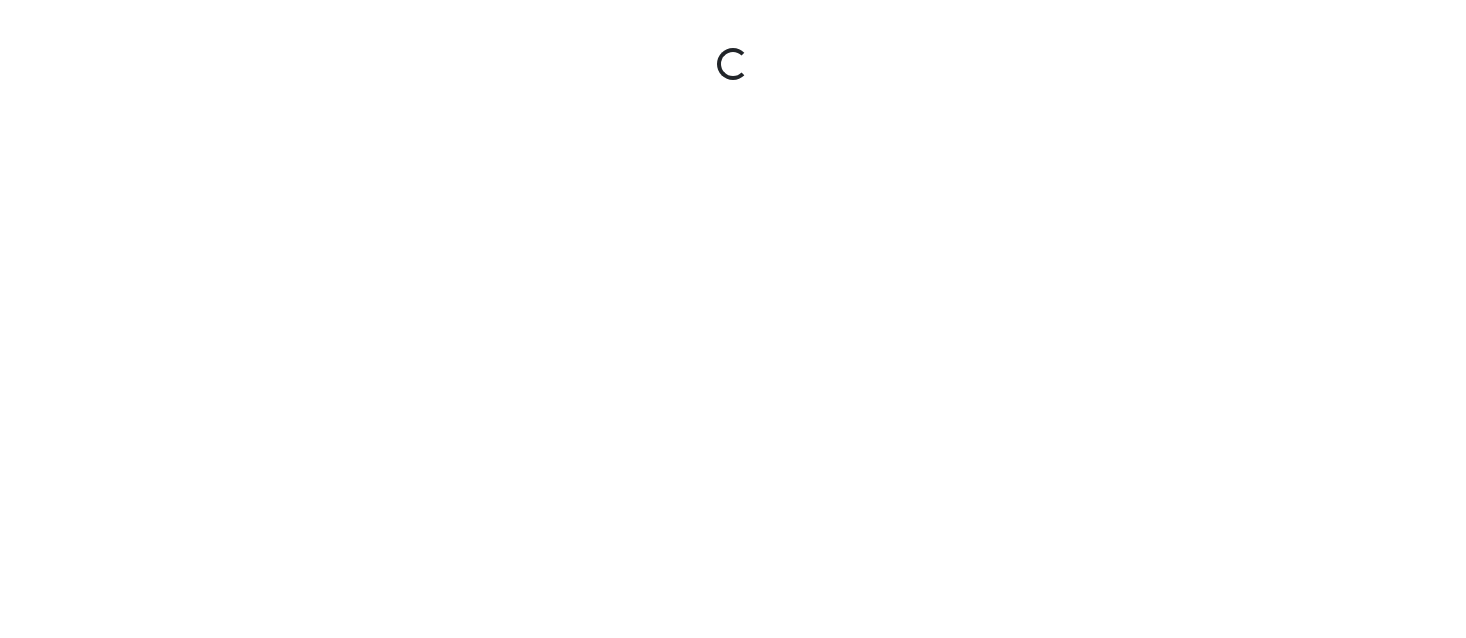 scroll, scrollTop: 0, scrollLeft: 0, axis: both 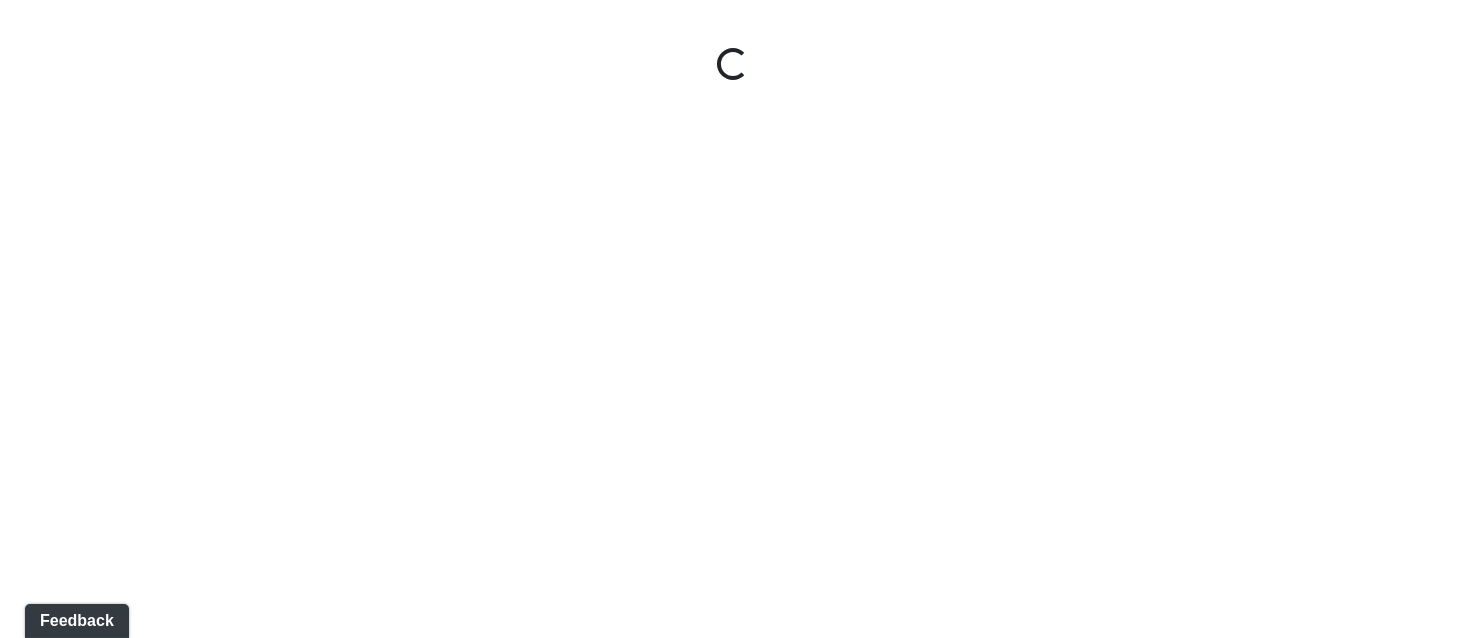 select on "hallways-lobby" 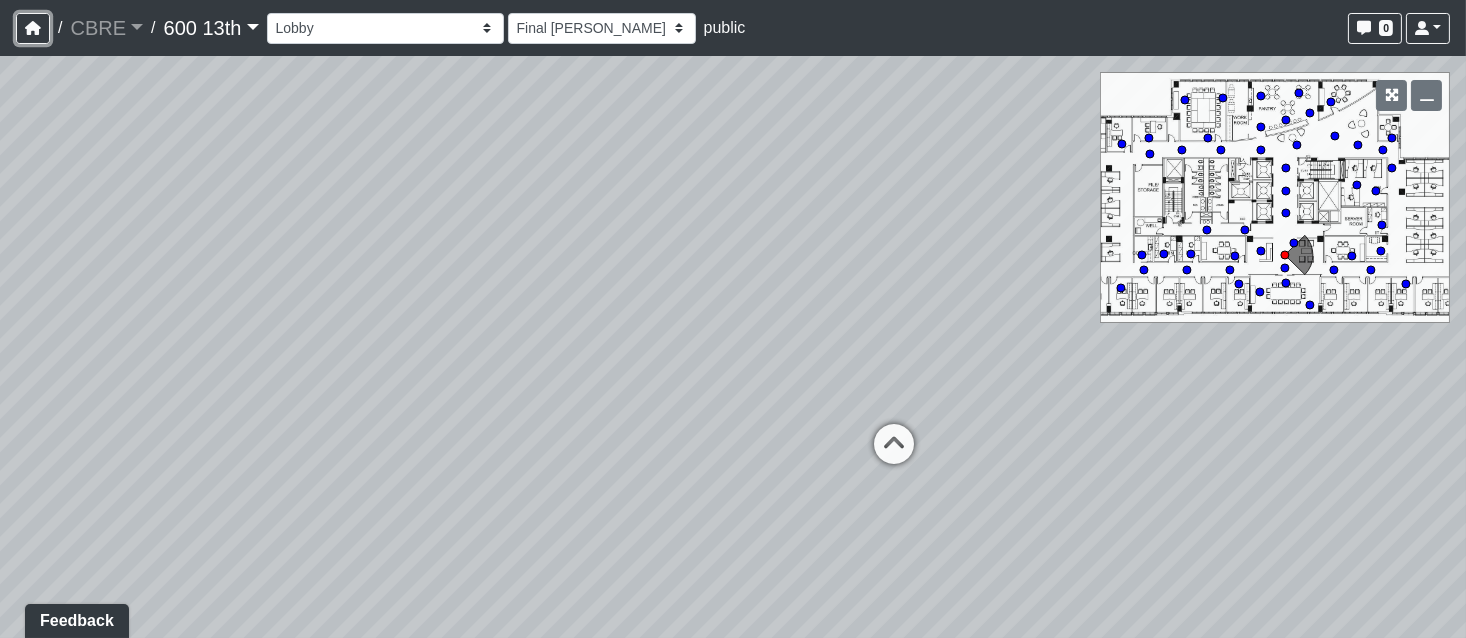 click at bounding box center (33, 28) 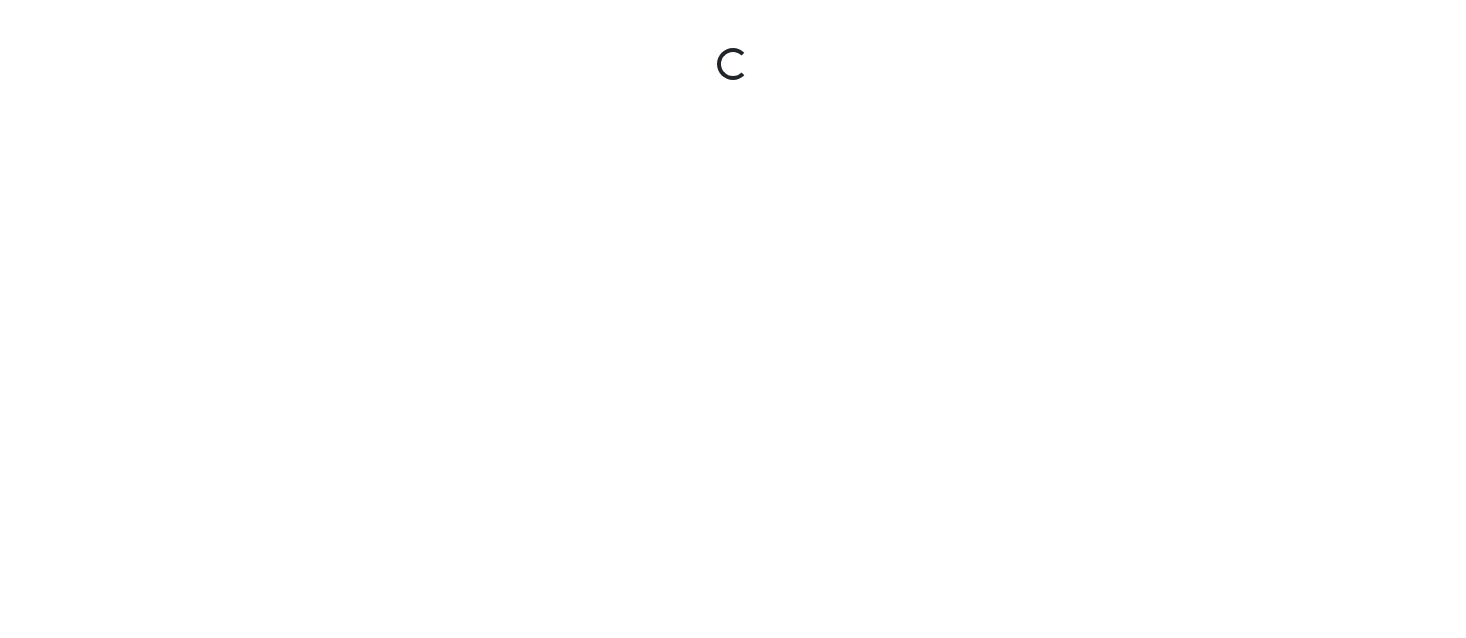 scroll, scrollTop: 0, scrollLeft: 0, axis: both 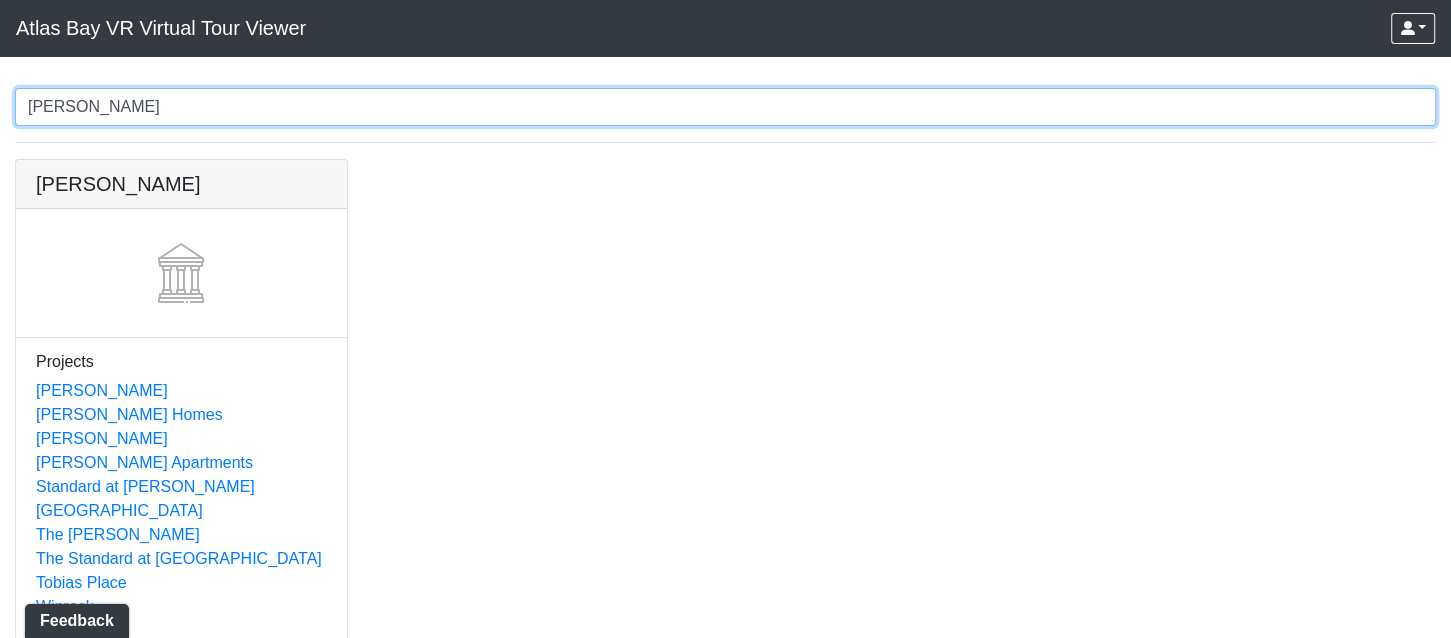 type on "[PERSON_NAME]" 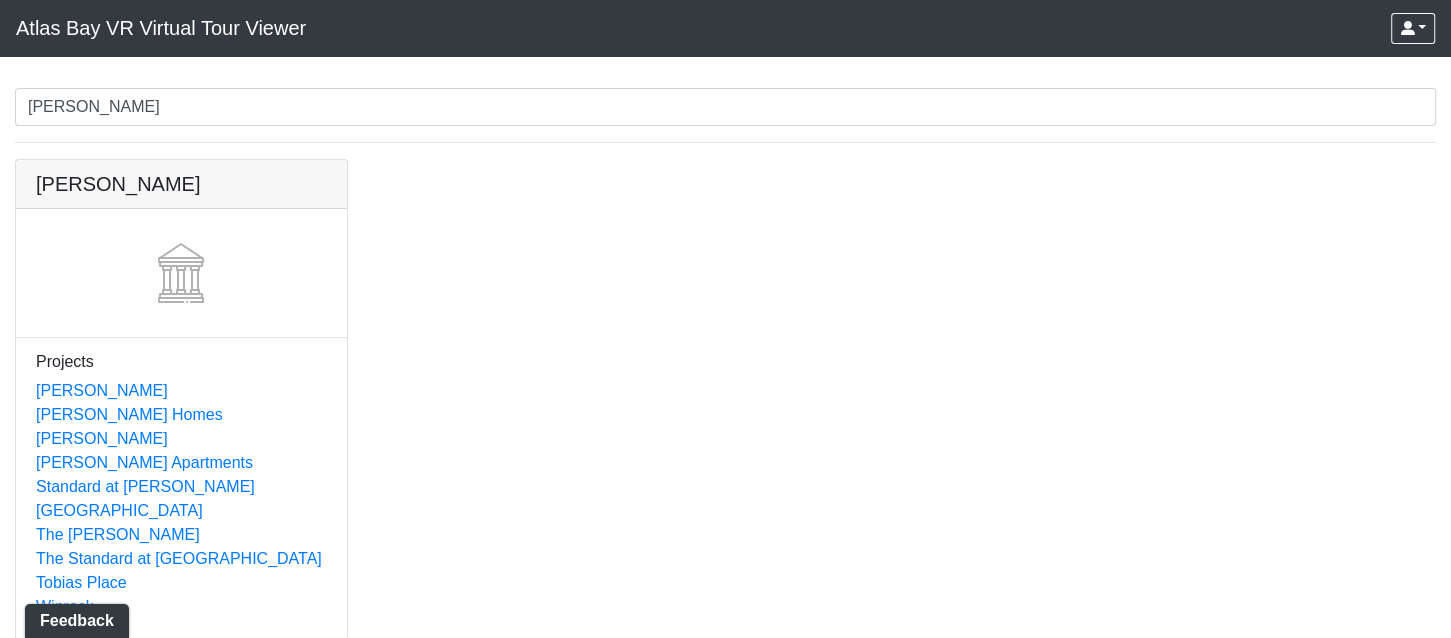 click on "The Standard at [GEOGRAPHIC_DATA]" at bounding box center [179, 558] 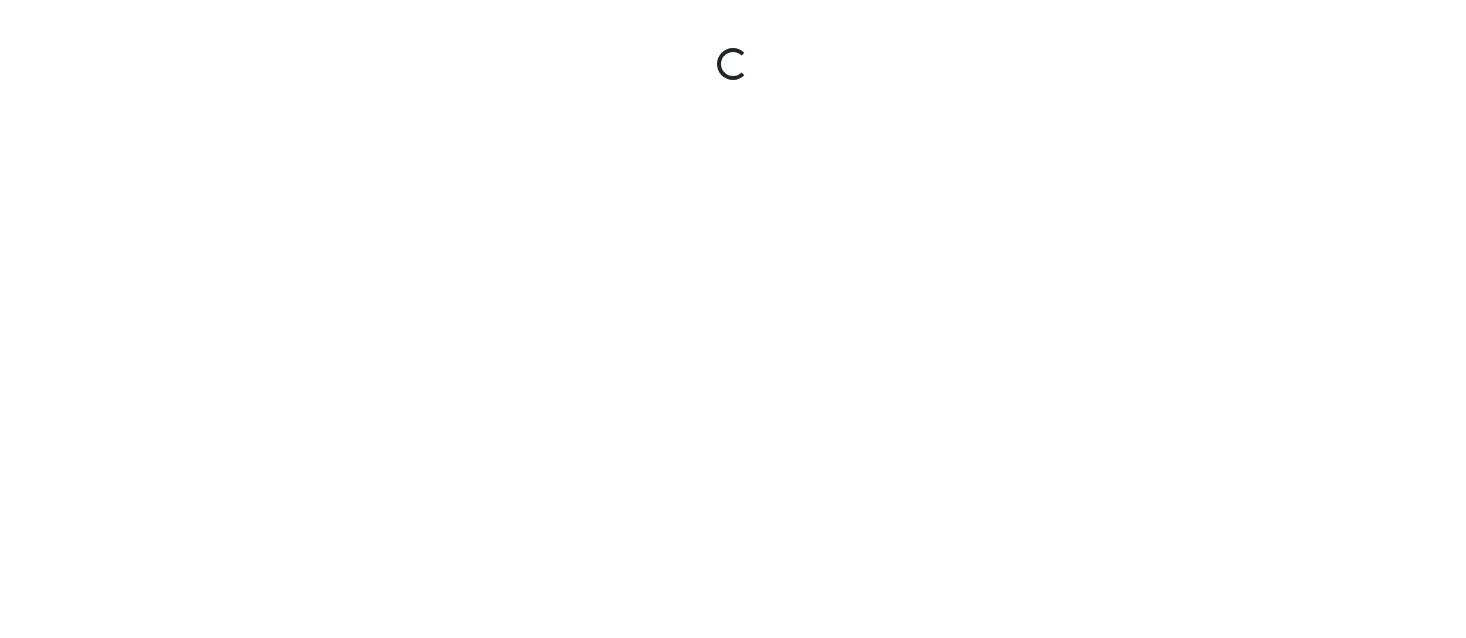 scroll, scrollTop: 0, scrollLeft: 0, axis: both 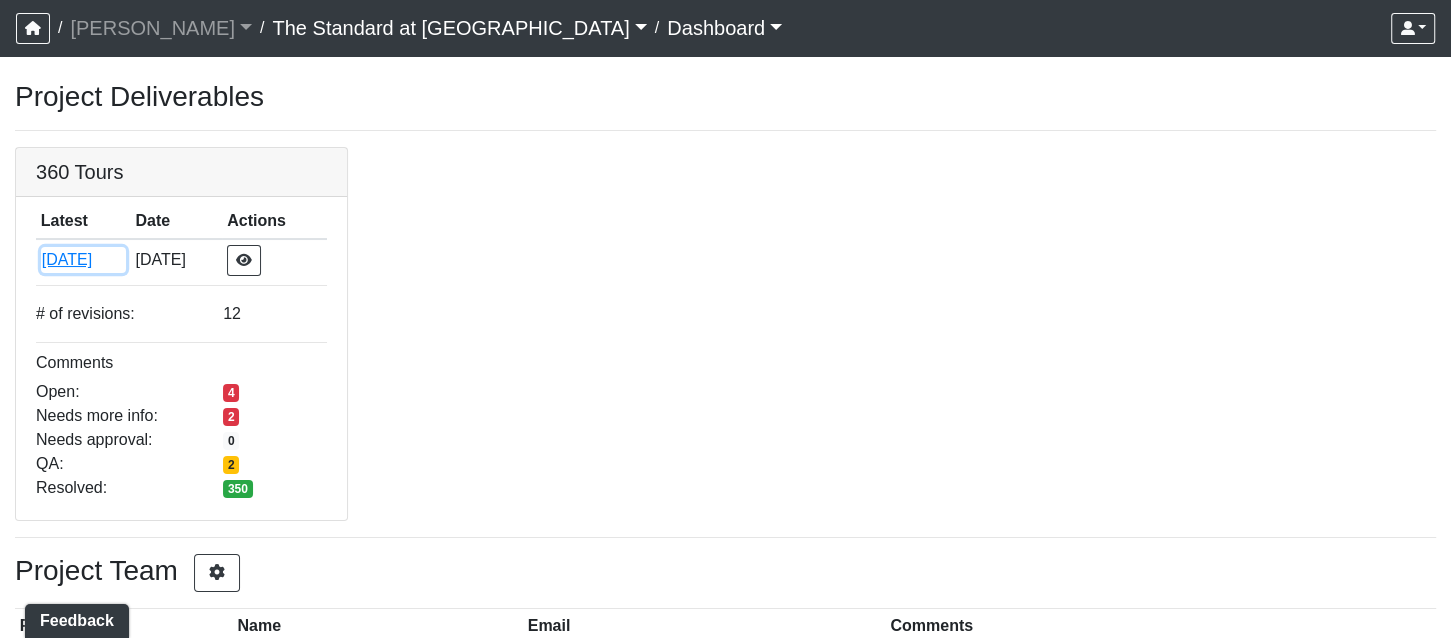 click on "7/2/2025" at bounding box center [83, 260] 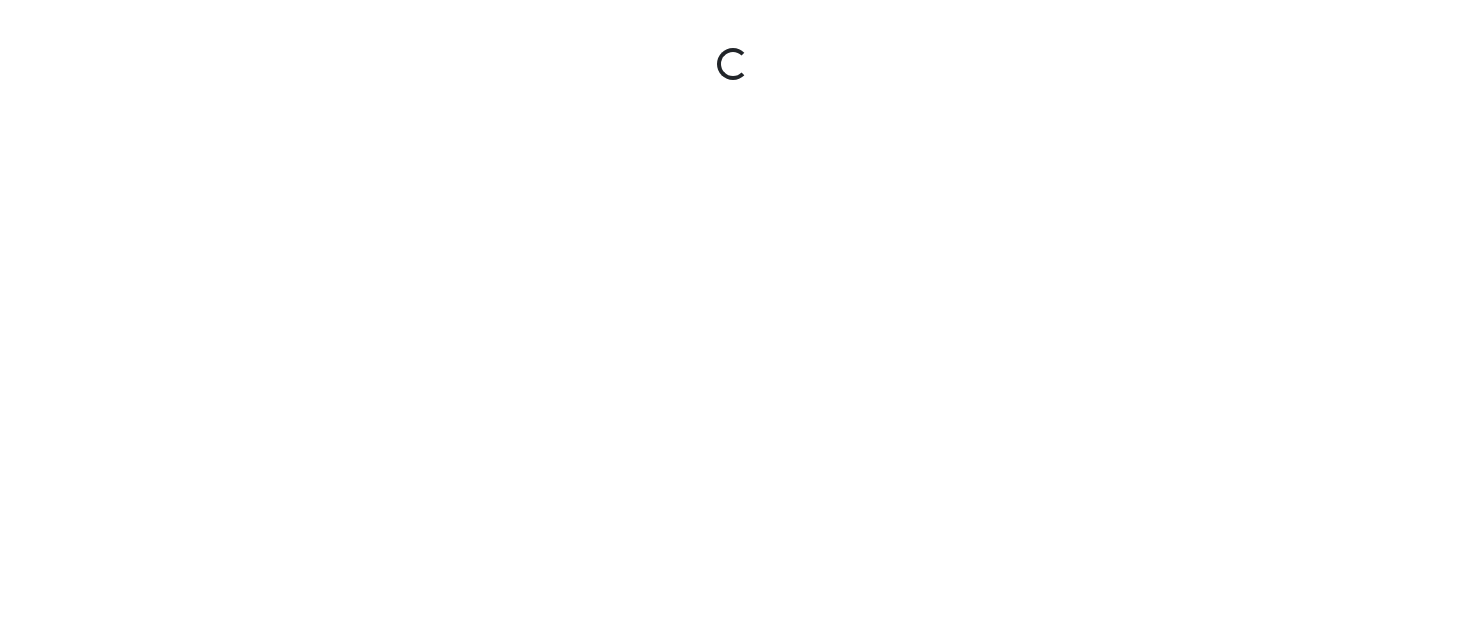 scroll, scrollTop: 0, scrollLeft: 0, axis: both 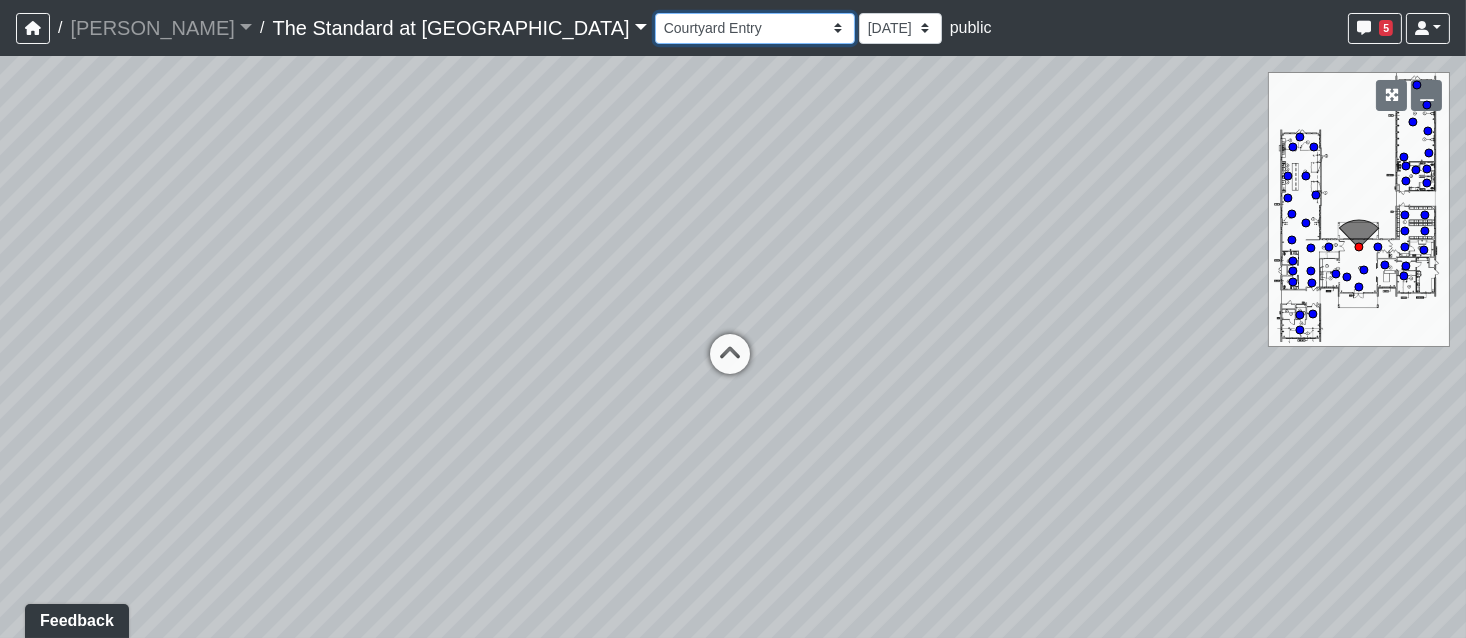 click on "Courtyard Entry Fireplace Kitchen Kitchen Corner Kitchen Island Pool Table Seating [GEOGRAPHIC_DATA] 1 Hallway 2 Lobby Entry Rental Entry Restroom 1 Restroom 2 Restroom Entry Seating 1 Seating 2 TV Corner Courtyard Entry Dumbbell Training Fitness Entry Locker Mailroom Entry Restroom 1 Restroom 2 Treadmill Water Fountain Weight Lifting Conference Entry Courtyard Entry Front Entry Hallway Leasing Office 1 Leasing Office Hallway Lobby Walkway Reception Counter Fitness Entry Mailbox 1 Mailbox 2 Mailbox Hallway Parcel Storage Clubroom Entry Fitness Entry Grill Station Lobby Entry Pool Stairs Poolside 1 Poolside 2 Poolside 3 Poolside Corner 1 Poolside Corner 2 Sun Shelf Sun Shelf Gate Entry Trellis 1 Trellis 2 Walkway 1 Entry Event Space Pod 1 Pod 2 Bathroom 1 Bathroom 2 Bedroom Bedroom 2 Entry Kitchen Kitchen Island Living room WIC Bathroom Bedroom Entry Hallway Kitchen Living Room WIC Entry Kitchen Living Room Powder Room Bathroom Bedroom Hallway WIC Entry Kitchen Kitchen Island Laundry Living Room Bathroom 1" at bounding box center [755, 28] 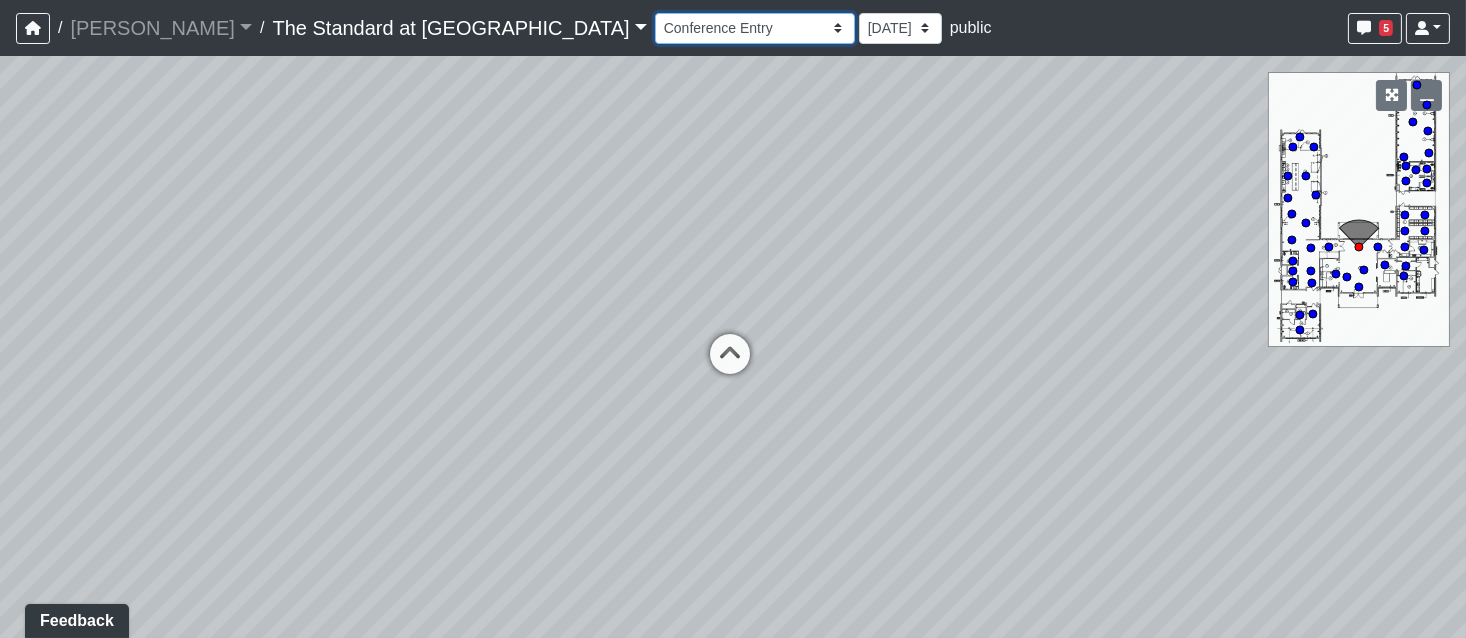 click on "Courtyard Entry Fireplace Kitchen Kitchen Corner Kitchen Island Pool Table Seating Conference Hallway 1 Hallway 2 Lobby Entry Rental Entry Restroom 1 Restroom 2 Restroom Entry Seating 1 Seating 2 TV Corner Courtyard Entry Dumbbell Training Fitness Entry Locker Mailroom Entry Restroom 1 Restroom 2 Treadmill Water Fountain Weight Lifting Conference Entry Courtyard Entry Front Entry Hallway Leasing Office 1 Leasing Office Hallway Lobby Walkway Reception Counter Fitness Entry Mailbox 1 Mailbox 2 Mailbox Hallway Parcel Storage Clubroom Entry Fitness Entry Grill Station Lobby Entry Pool Stairs Poolside 1 Poolside 2 Poolside 3 Poolside Corner 1 Poolside Corner 2 Sun Shelf Sun Shelf Gate Entry Trellis 1 Trellis 2 Walkway 1 Entry Event Space Pod 1 Pod 2 Bathroom 1 Bathroom 2 Bedroom Bedroom 2 Entry Kitchen Kitchen Island Living room WIC Bathroom Bedroom Entry Hallway Kitchen Living Room WIC Entry Kitchen Living Room Powder Room Bathroom Bedroom Hallway WIC Entry Kitchen Kitchen Island Laundry Living Room Bathroom 1" at bounding box center [755, 28] 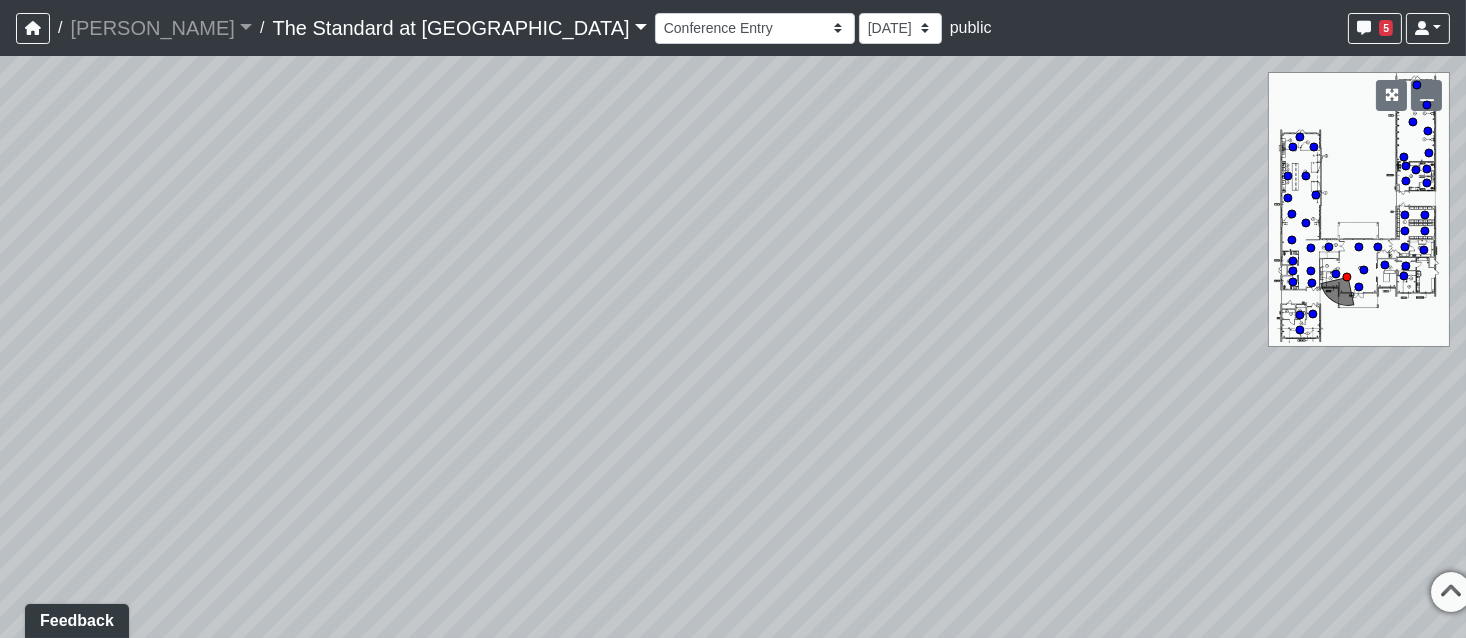 drag, startPoint x: 568, startPoint y: 500, endPoint x: 1271, endPoint y: 329, distance: 723.4985 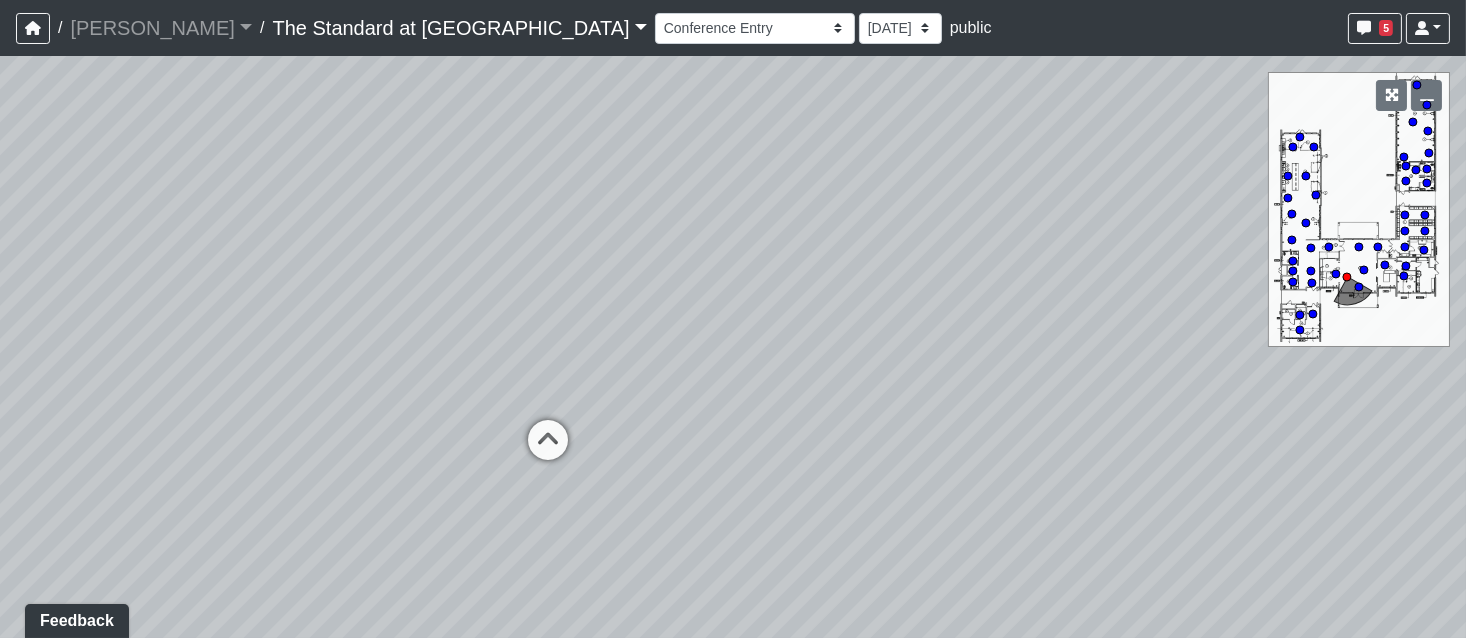 drag, startPoint x: 525, startPoint y: 520, endPoint x: 1115, endPoint y: 572, distance: 592.2871 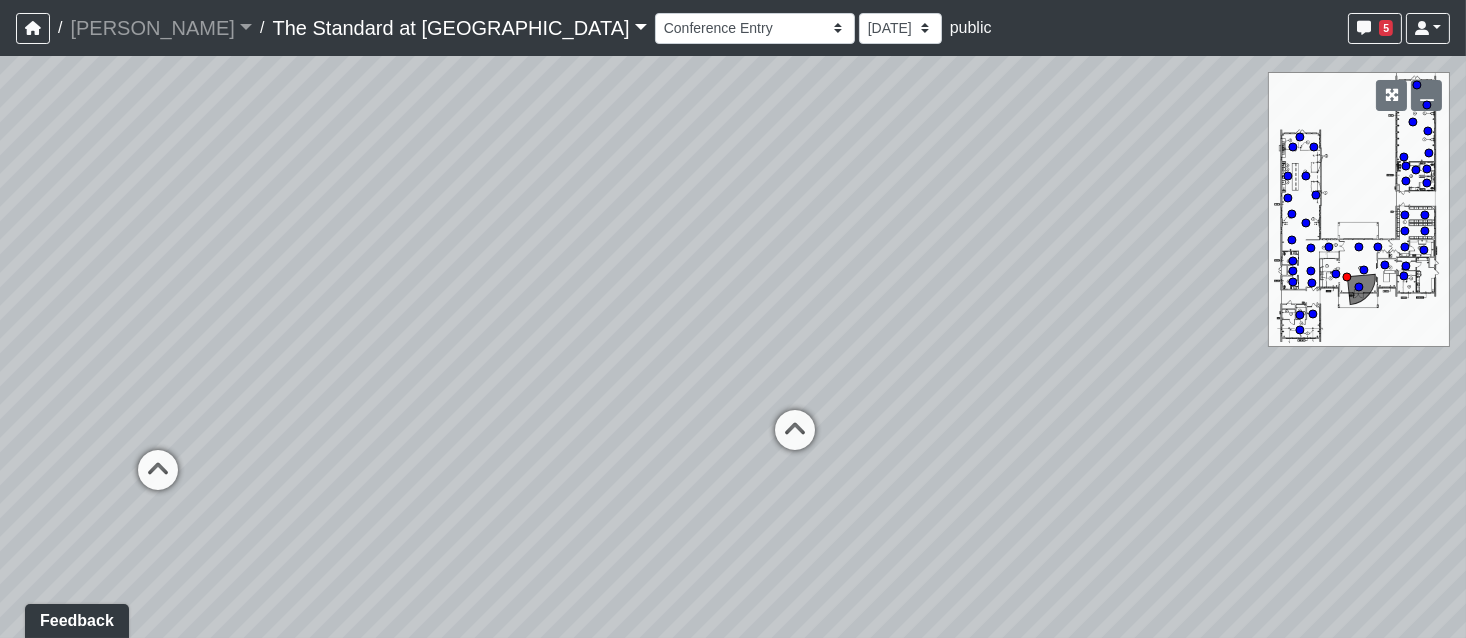drag, startPoint x: 558, startPoint y: 504, endPoint x: 990, endPoint y: 498, distance: 432.04166 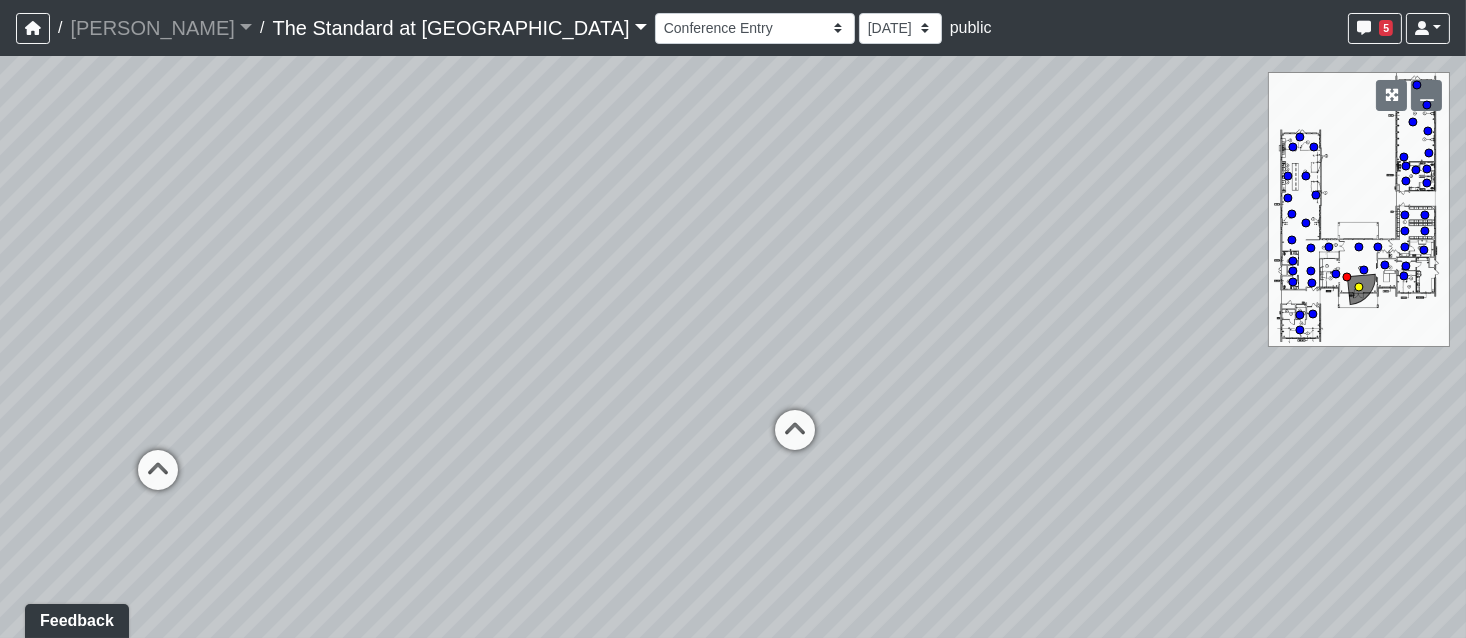 click at bounding box center [795, 440] 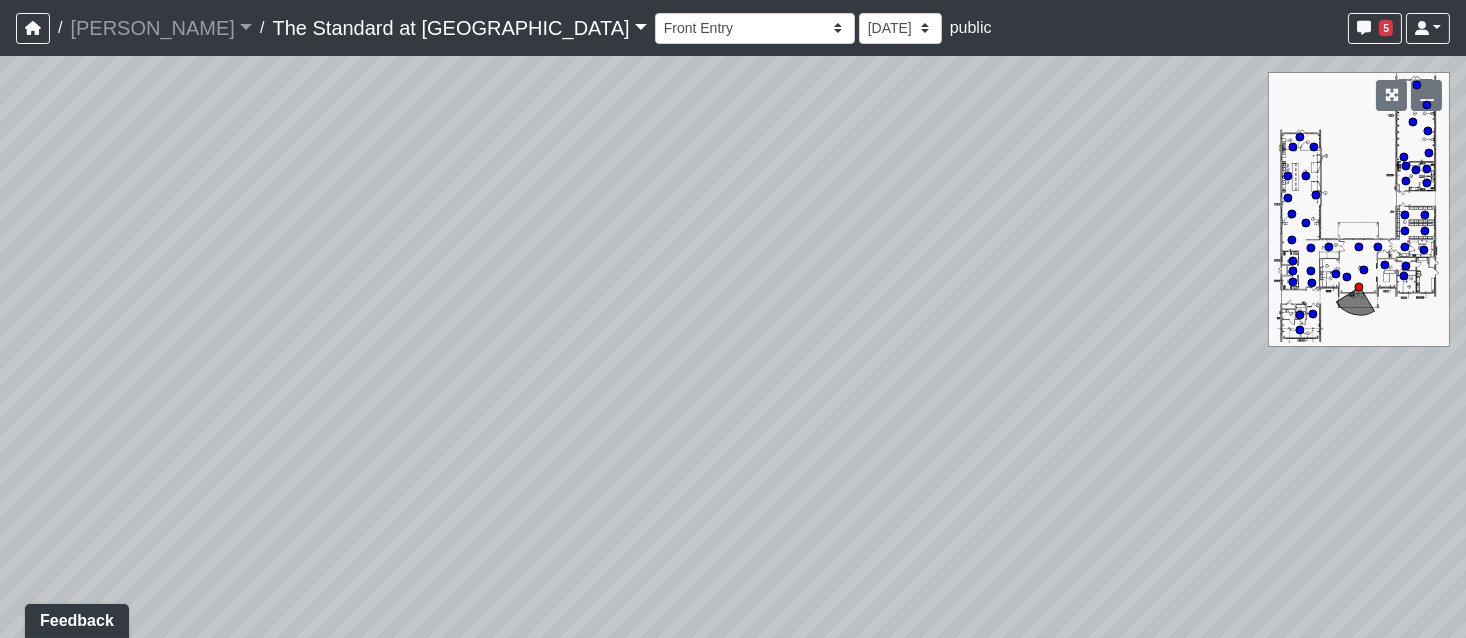 drag, startPoint x: 1177, startPoint y: 457, endPoint x: 397, endPoint y: 517, distance: 782.30426 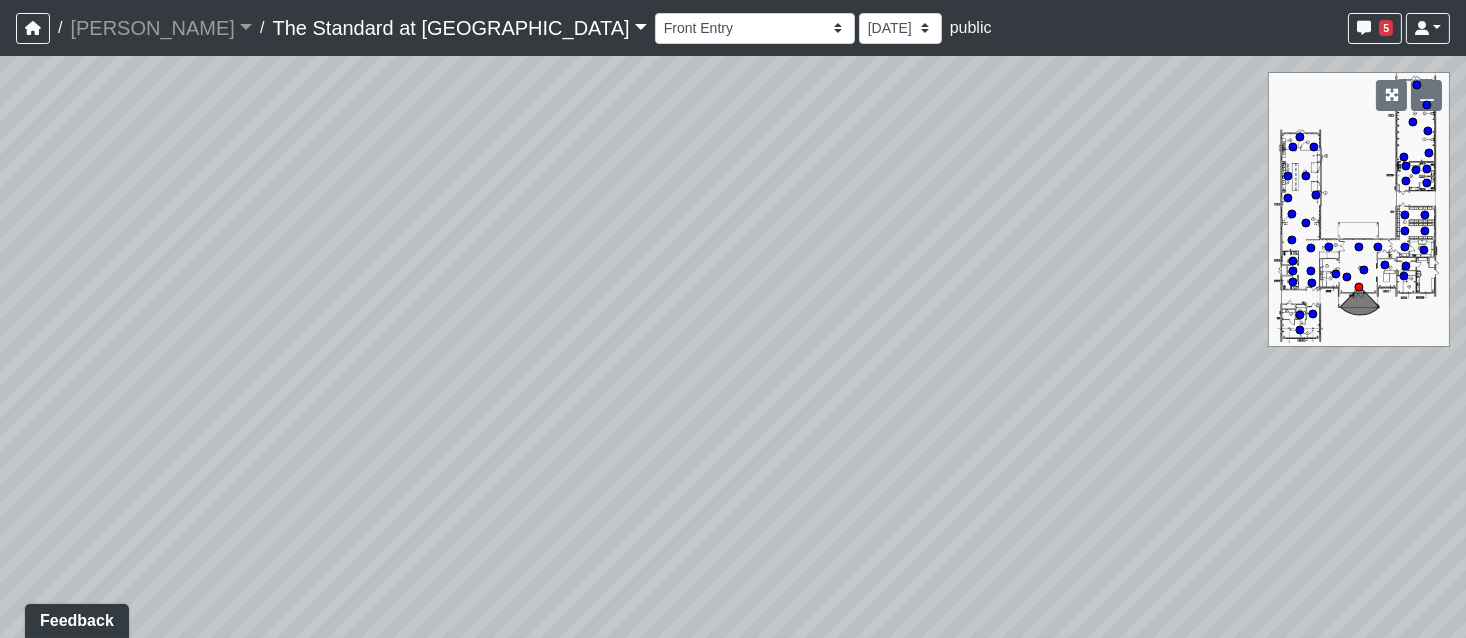 drag, startPoint x: 769, startPoint y: 350, endPoint x: 1155, endPoint y: 348, distance: 386.0052 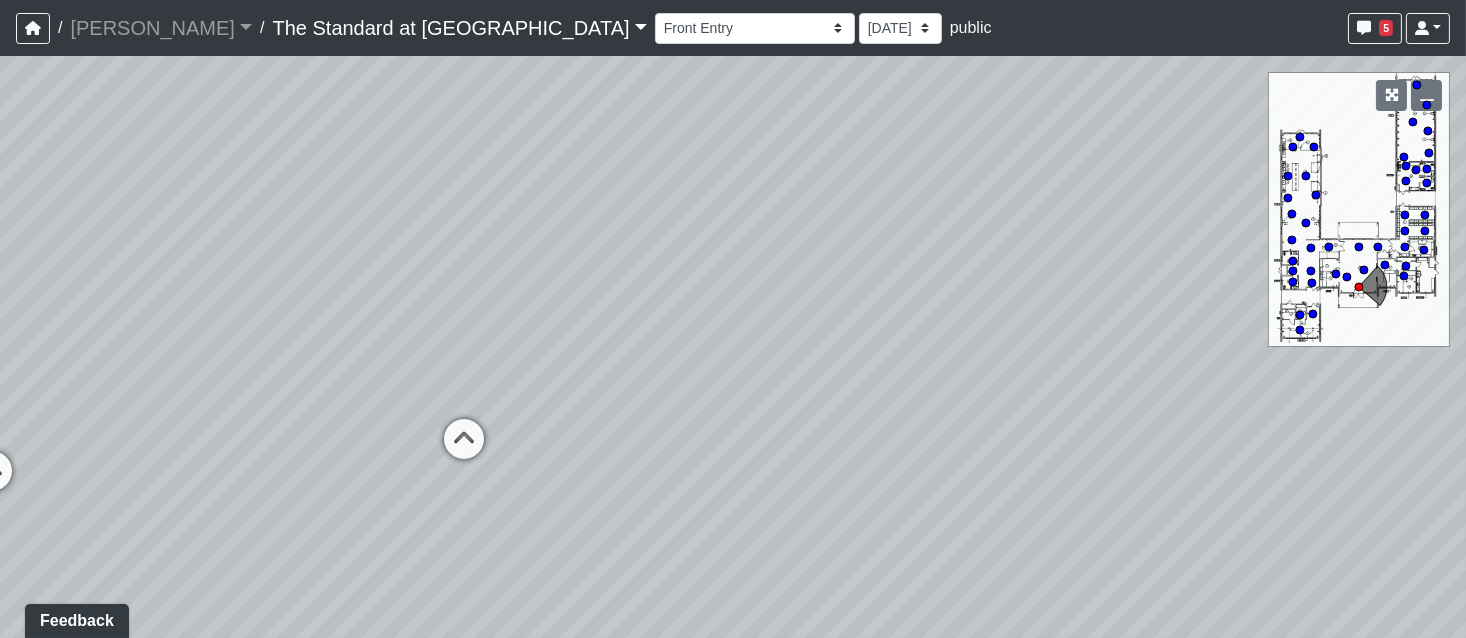 drag, startPoint x: 557, startPoint y: 378, endPoint x: 1476, endPoint y: 429, distance: 920.41406 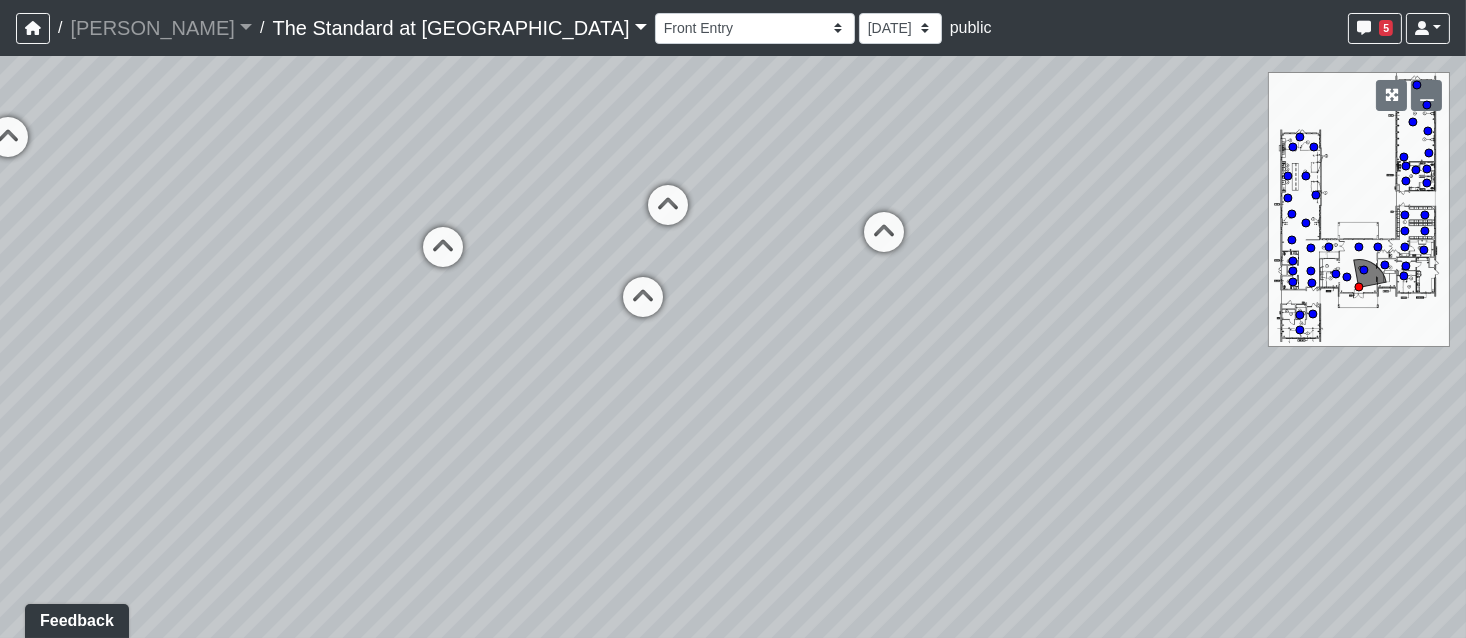drag, startPoint x: 528, startPoint y: 534, endPoint x: 1167, endPoint y: 310, distance: 677.1241 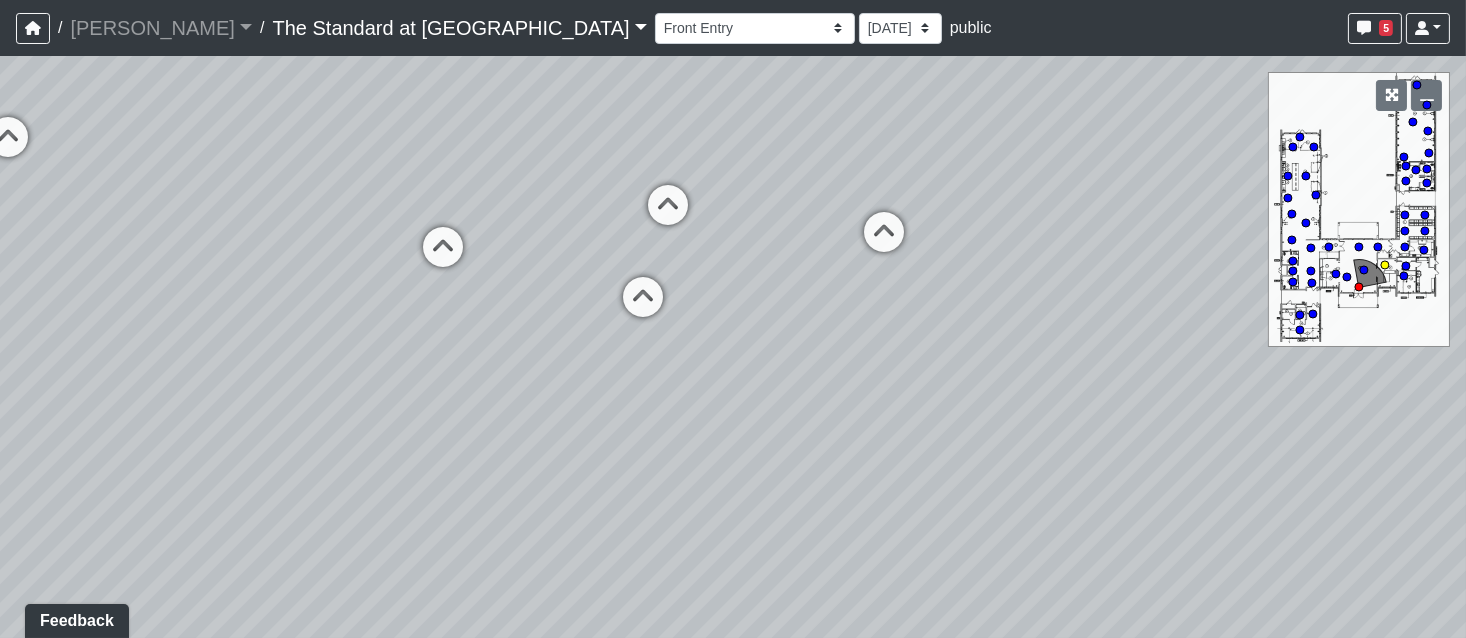 click at bounding box center [884, 242] 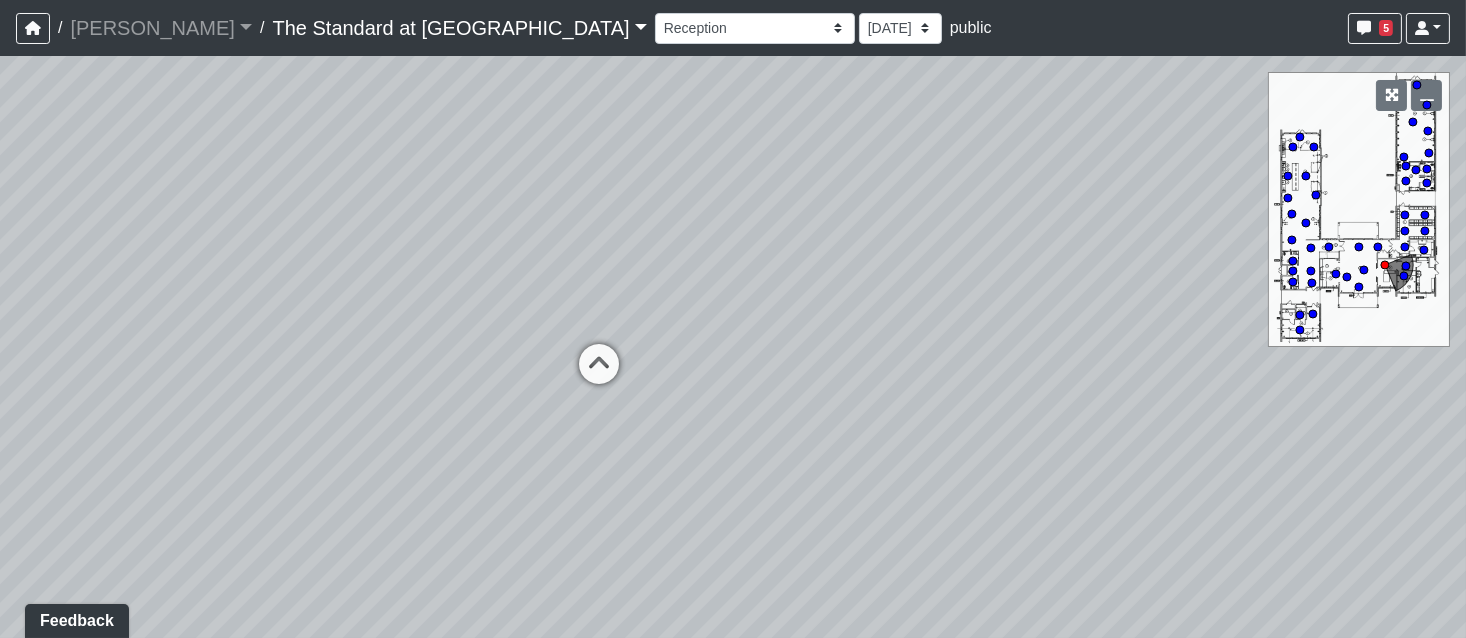 drag, startPoint x: 1171, startPoint y: 425, endPoint x: 201, endPoint y: 534, distance: 976.10504 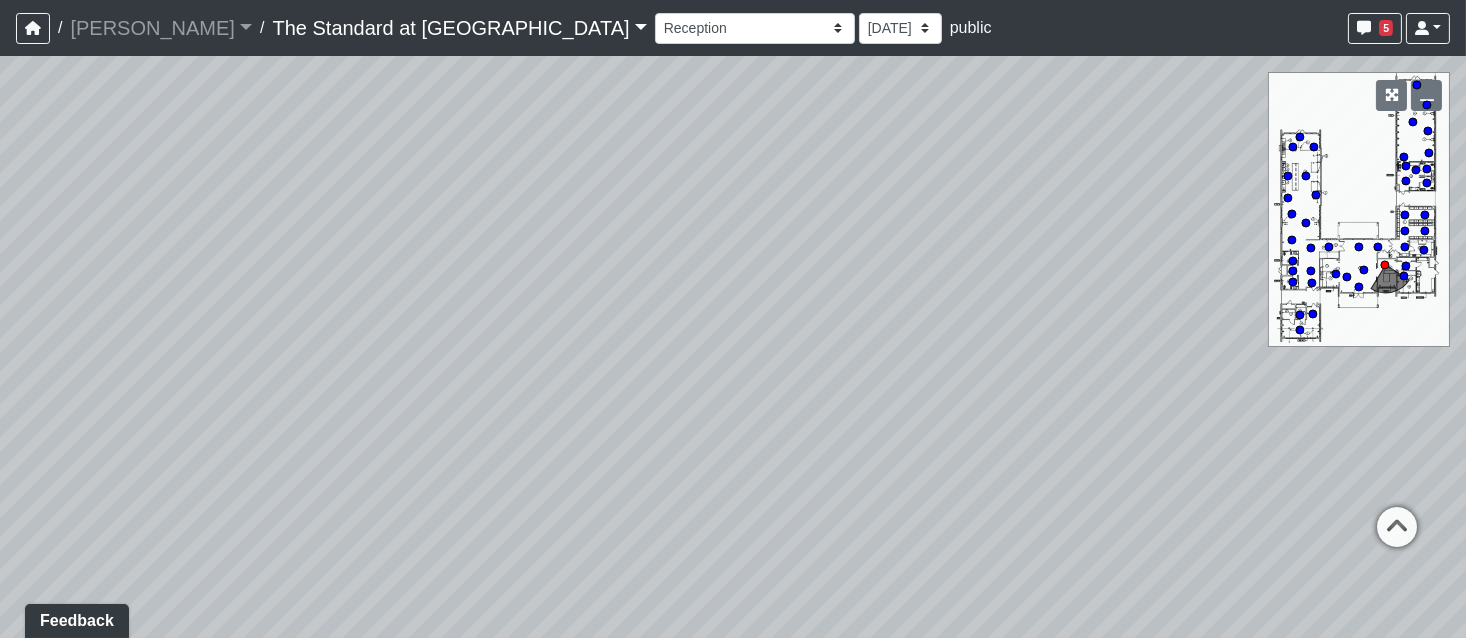 drag, startPoint x: 644, startPoint y: 164, endPoint x: -11, endPoint y: 57, distance: 663.6821 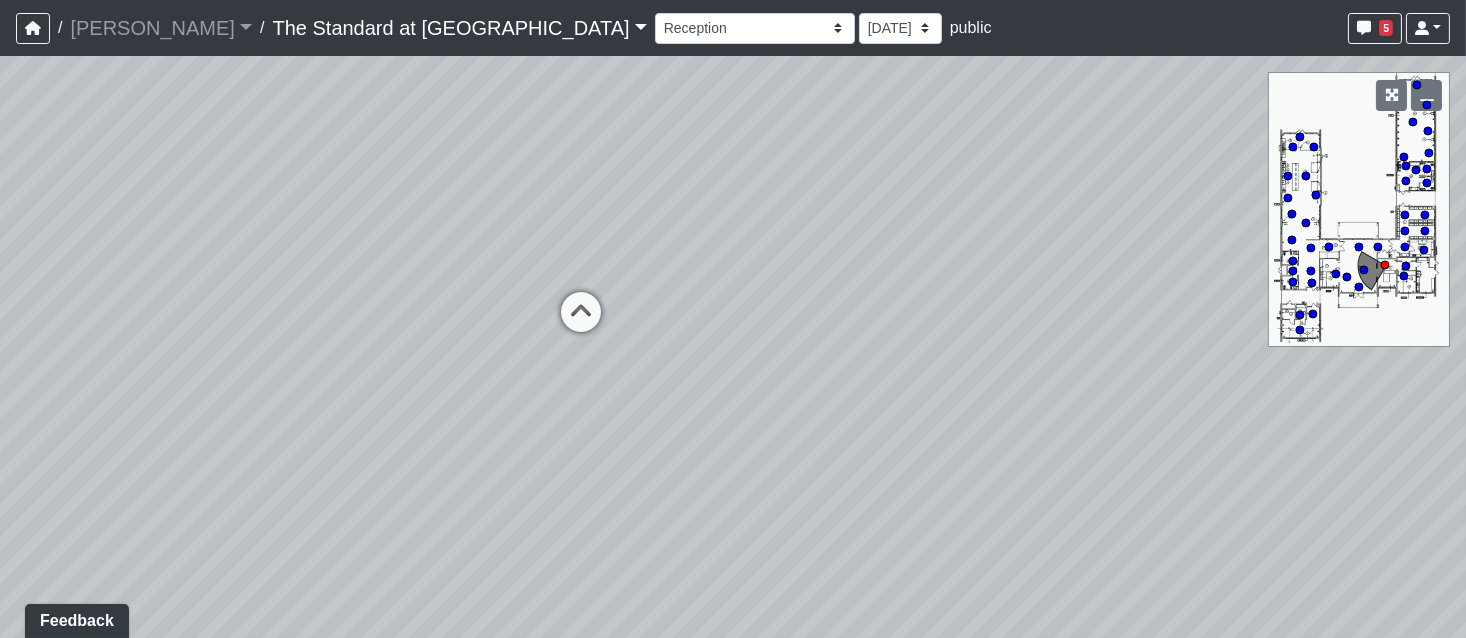 drag, startPoint x: 1231, startPoint y: 481, endPoint x: 191, endPoint y: 398, distance: 1043.3068 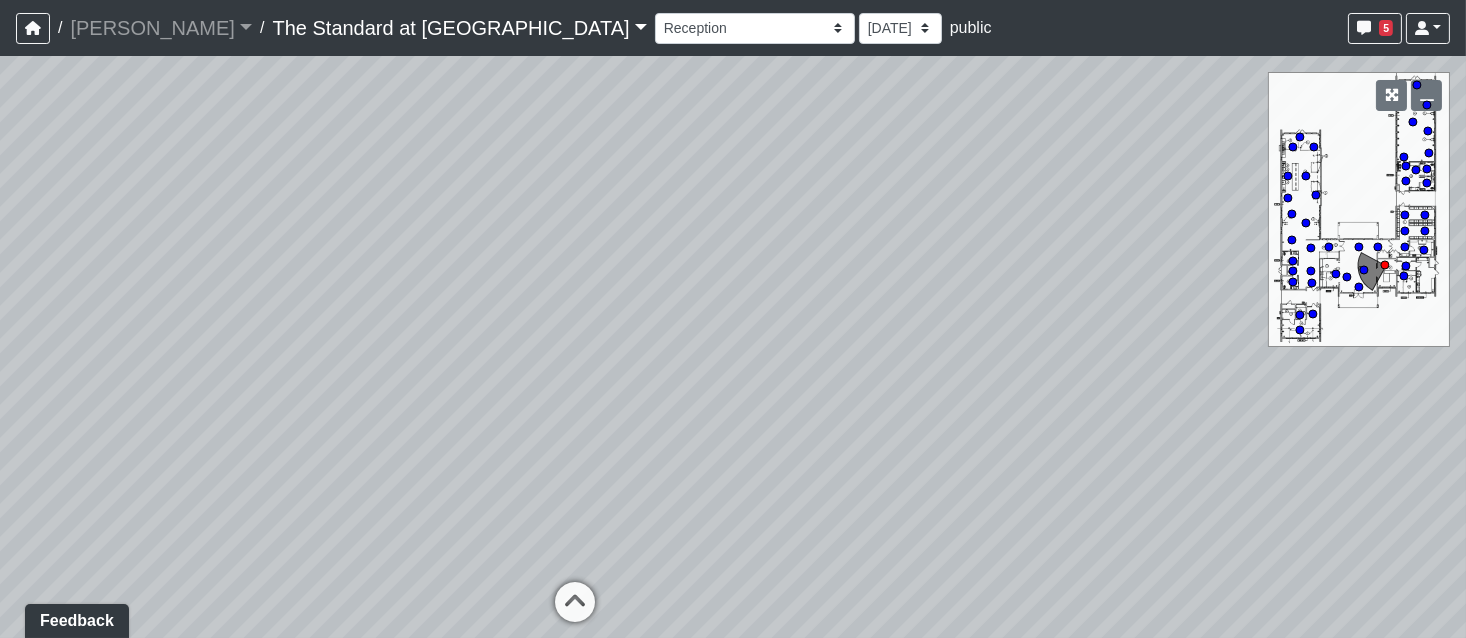 drag, startPoint x: 326, startPoint y: 279, endPoint x: 350, endPoint y: 586, distance: 307.93668 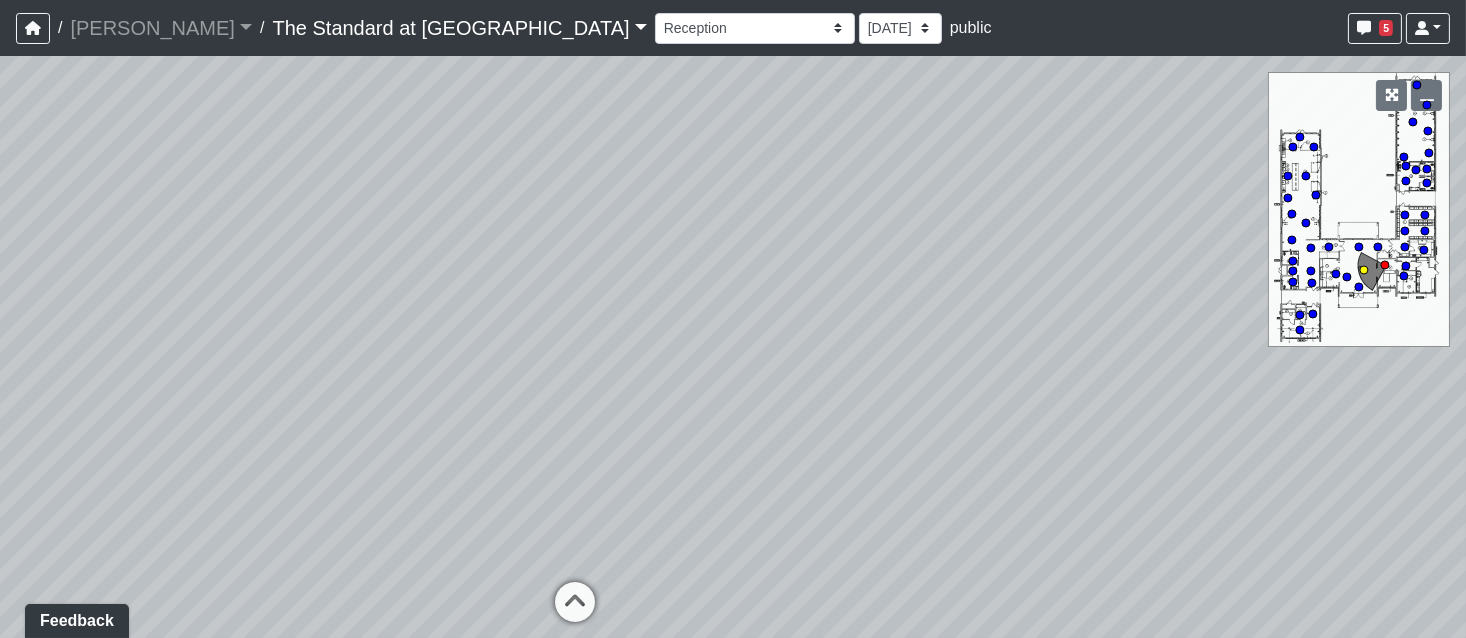 click at bounding box center [575, 612] 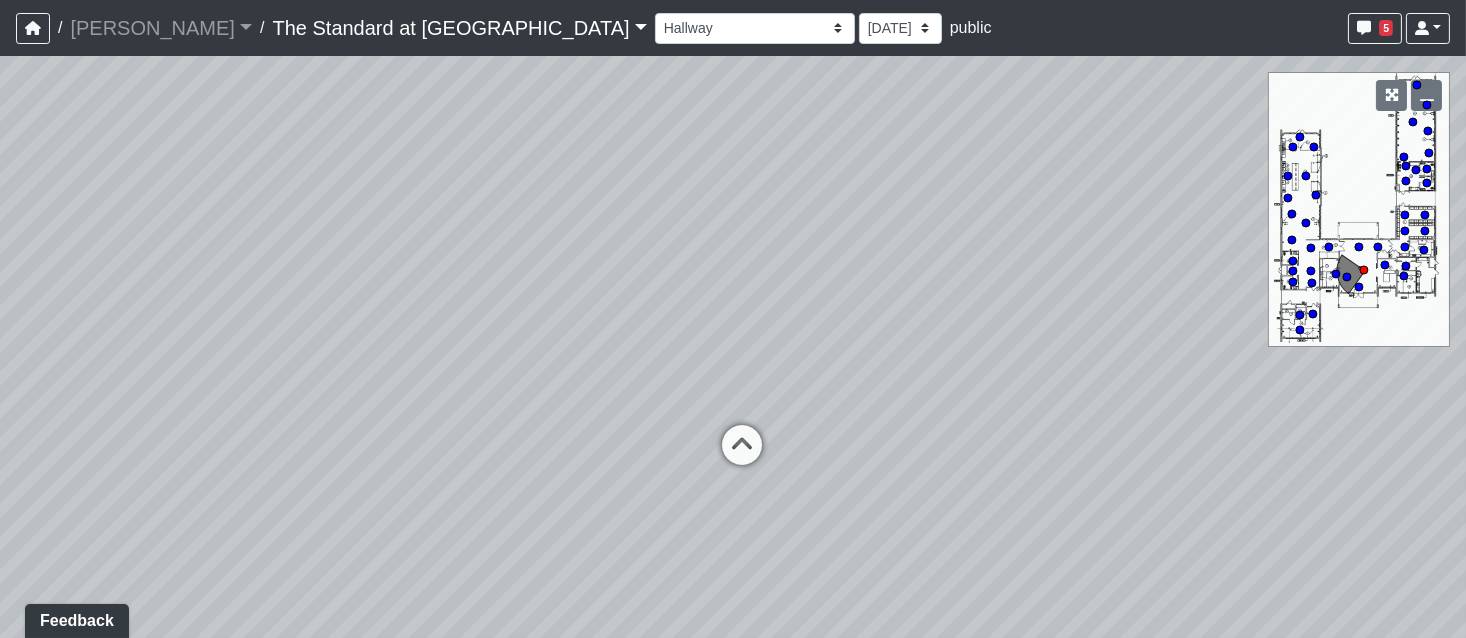 drag, startPoint x: 1069, startPoint y: 532, endPoint x: 989, endPoint y: 448, distance: 116 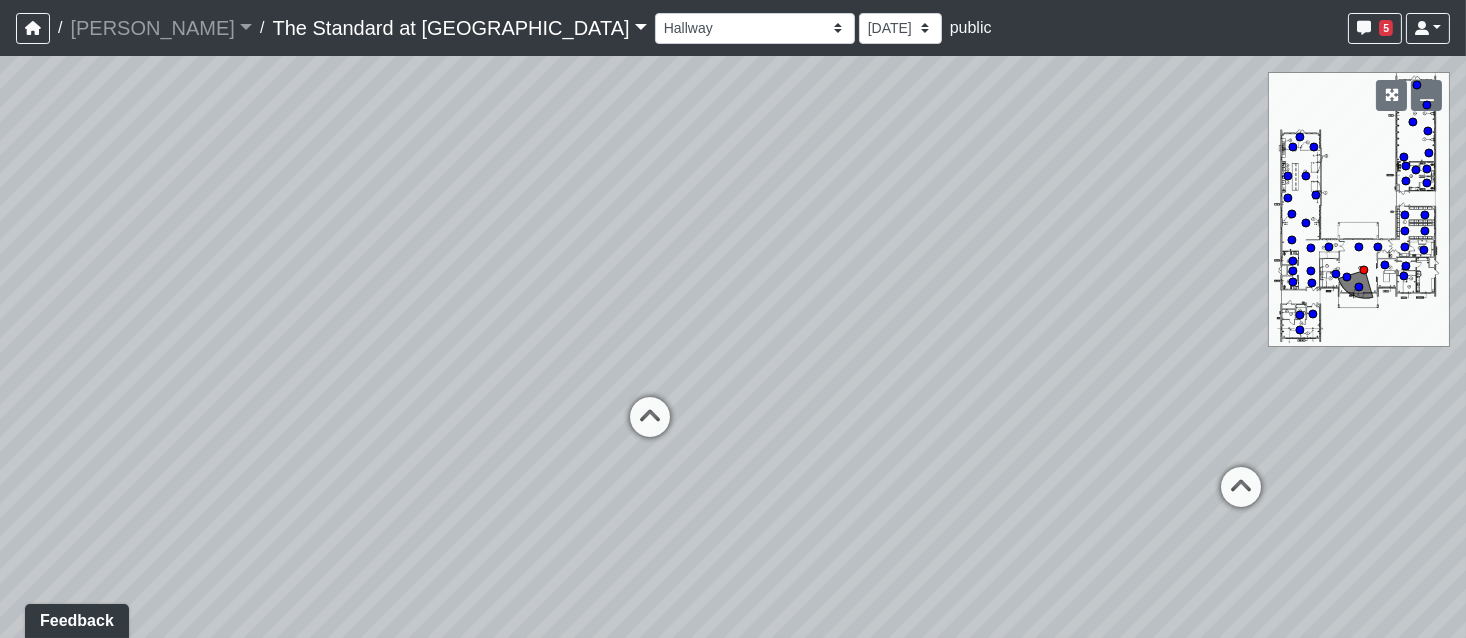 drag, startPoint x: 264, startPoint y: 485, endPoint x: 898, endPoint y: 435, distance: 635.96857 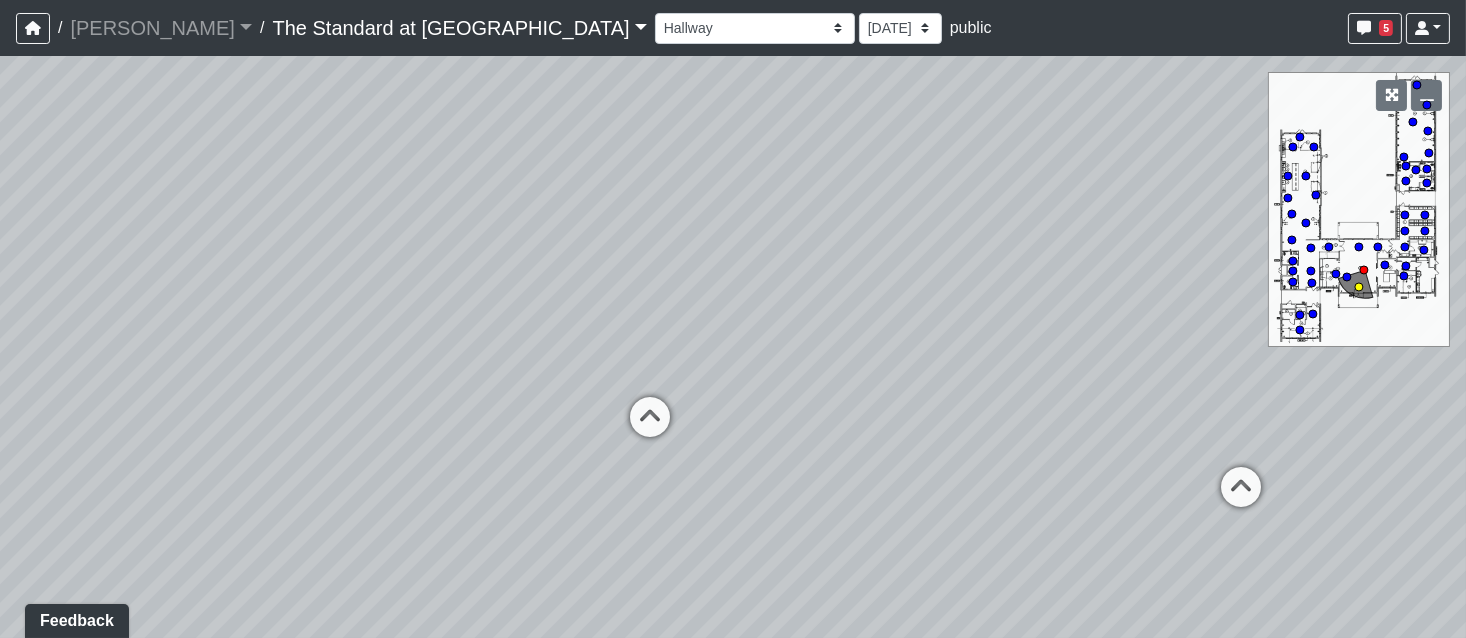 click at bounding box center (650, 427) 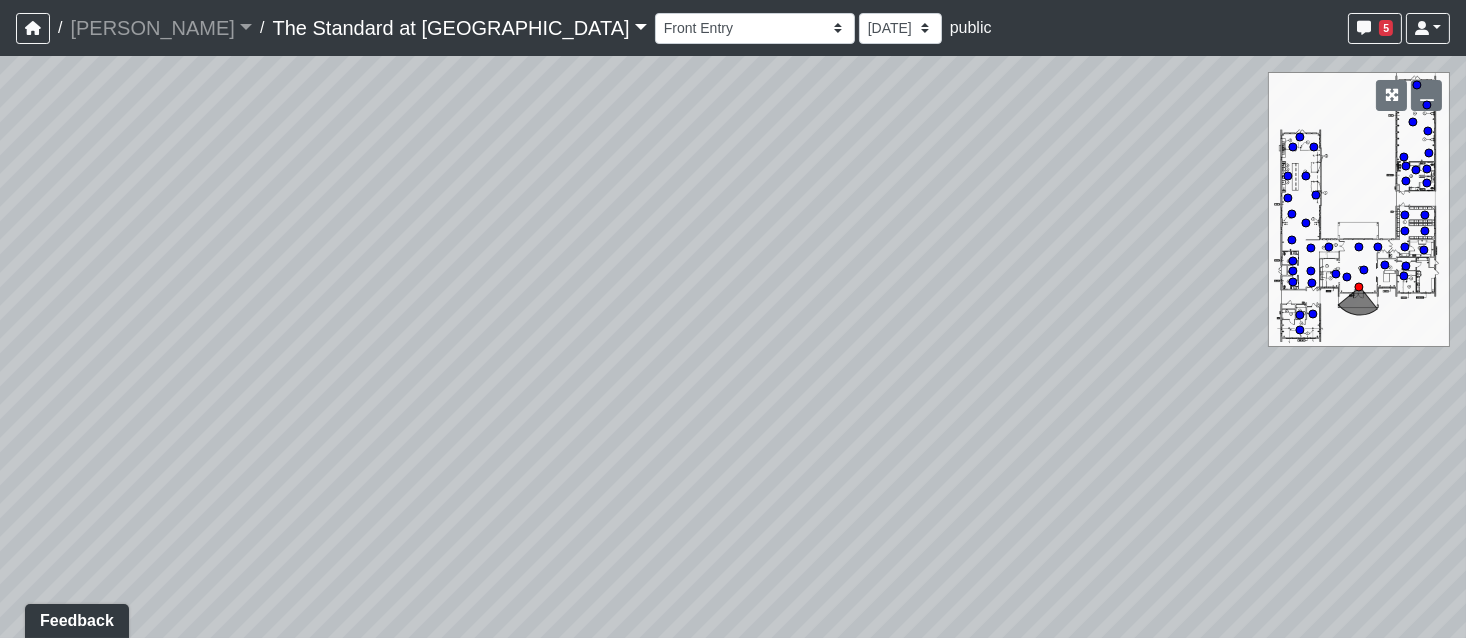 drag, startPoint x: 542, startPoint y: 362, endPoint x: 817, endPoint y: 431, distance: 283.52426 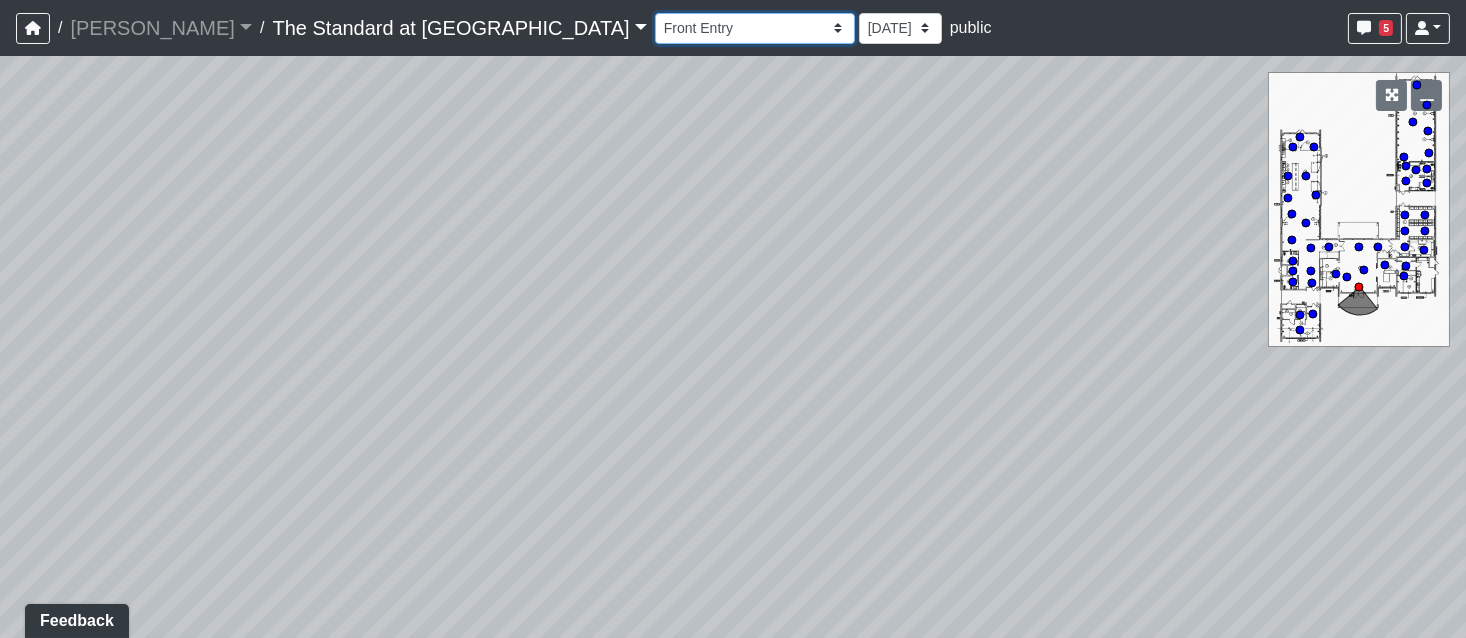 click on "Courtyard Entry Fireplace Kitchen Kitchen Corner Kitchen Island Pool Table Seating Conference Hallway 1 Hallway 2 Lobby Entry Rental Entry Restroom 1 Restroom 2 Restroom Entry Seating 1 Seating 2 TV Corner Courtyard Entry Dumbbell Training Fitness Entry Locker Mailroom Entry Restroom 1 Restroom 2 Treadmill Water Fountain Weight Lifting Conference Entry Courtyard Entry Front Entry Hallway Leasing Office 1 Leasing Office Hallway Lobby Walkway Reception Counter Fitness Entry Mailbox 1 Mailbox 2 Mailbox Hallway Parcel Storage Clubroom Entry Fitness Entry Grill Station Lobby Entry Pool Stairs Poolside 1 Poolside 2 Poolside 3 Poolside Corner 1 Poolside Corner 2 Sun Shelf Sun Shelf Gate Entry Trellis 1 Trellis 2 Walkway 1 Entry Event Space Pod 1 Pod 2 Bathroom 1 Bathroom 2 Bedroom Bedroom 2 Entry Kitchen Kitchen Island Living room WIC Bathroom Bedroom Entry Hallway Kitchen Living Room WIC Entry Kitchen Living Room Powder Room Bathroom Bedroom Hallway WIC Entry Kitchen Kitchen Island Laundry Living Room Bathroom 1" at bounding box center (755, 28) 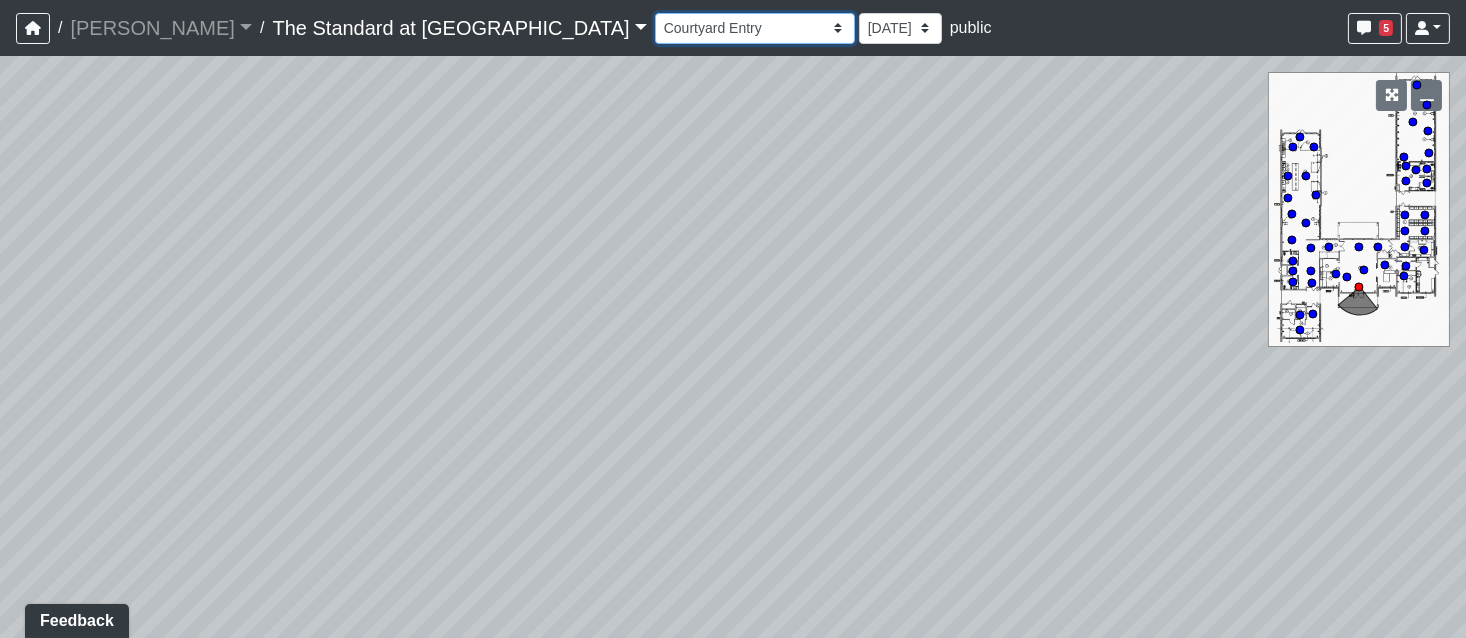 click on "Courtyard Entry Fireplace Kitchen Kitchen Corner Kitchen Island Pool Table Seating Conference Hallway 1 Hallway 2 Lobby Entry Rental Entry Restroom 1 Restroom 2 Restroom Entry Seating 1 Seating 2 TV Corner Courtyard Entry Dumbbell Training Fitness Entry Locker Mailroom Entry Restroom 1 Restroom 2 Treadmill Water Fountain Weight Lifting Conference Entry Courtyard Entry Front Entry Hallway Leasing Office 1 Leasing Office Hallway Lobby Walkway Reception Counter Fitness Entry Mailbox 1 Mailbox 2 Mailbox Hallway Parcel Storage Clubroom Entry Fitness Entry Grill Station Lobby Entry Pool Stairs Poolside 1 Poolside 2 Poolside 3 Poolside Corner 1 Poolside Corner 2 Sun Shelf Sun Shelf Gate Entry Trellis 1 Trellis 2 Walkway 1 Entry Event Space Pod 1 Pod 2 Bathroom 1 Bathroom 2 Bedroom Bedroom 2 Entry Kitchen Kitchen Island Living room WIC Bathroom Bedroom Entry Hallway Kitchen Living Room WIC Entry Kitchen Living Room Powder Room Bathroom Bedroom Hallway WIC Entry Kitchen Kitchen Island Laundry Living Room Bathroom 1" at bounding box center [755, 28] 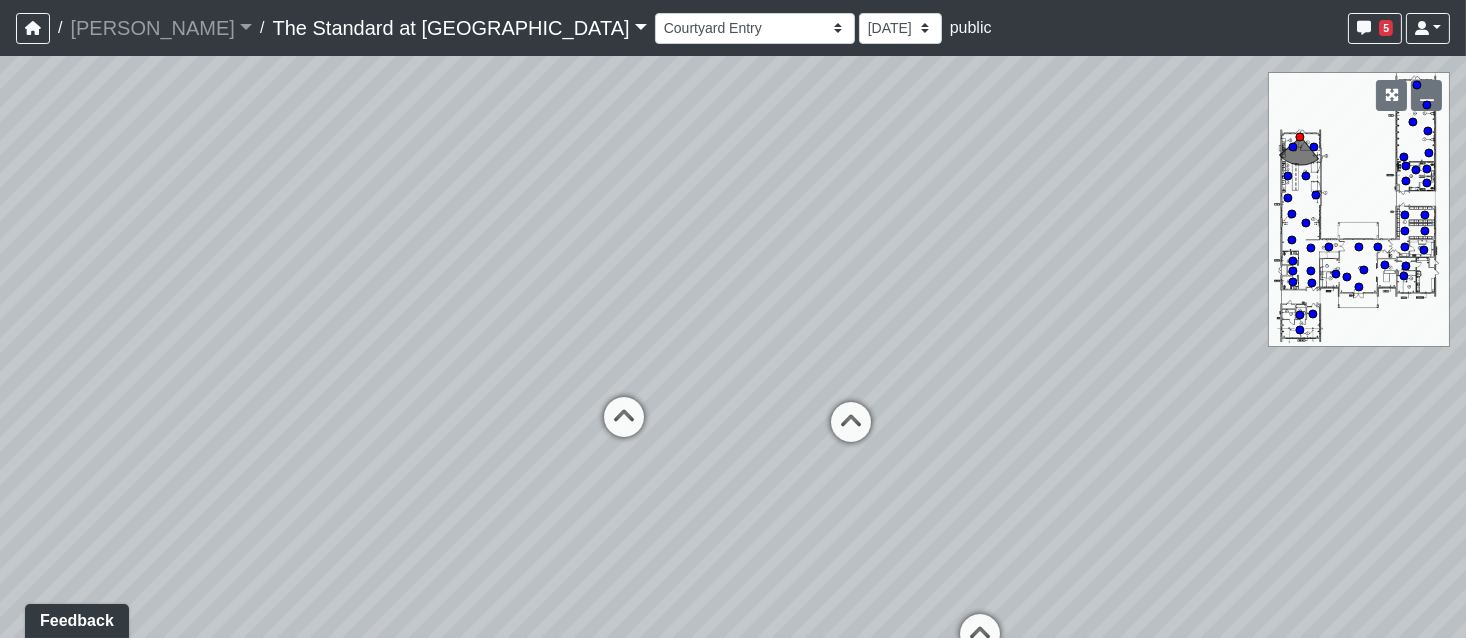 drag, startPoint x: 625, startPoint y: 571, endPoint x: 576, endPoint y: 552, distance: 52.554733 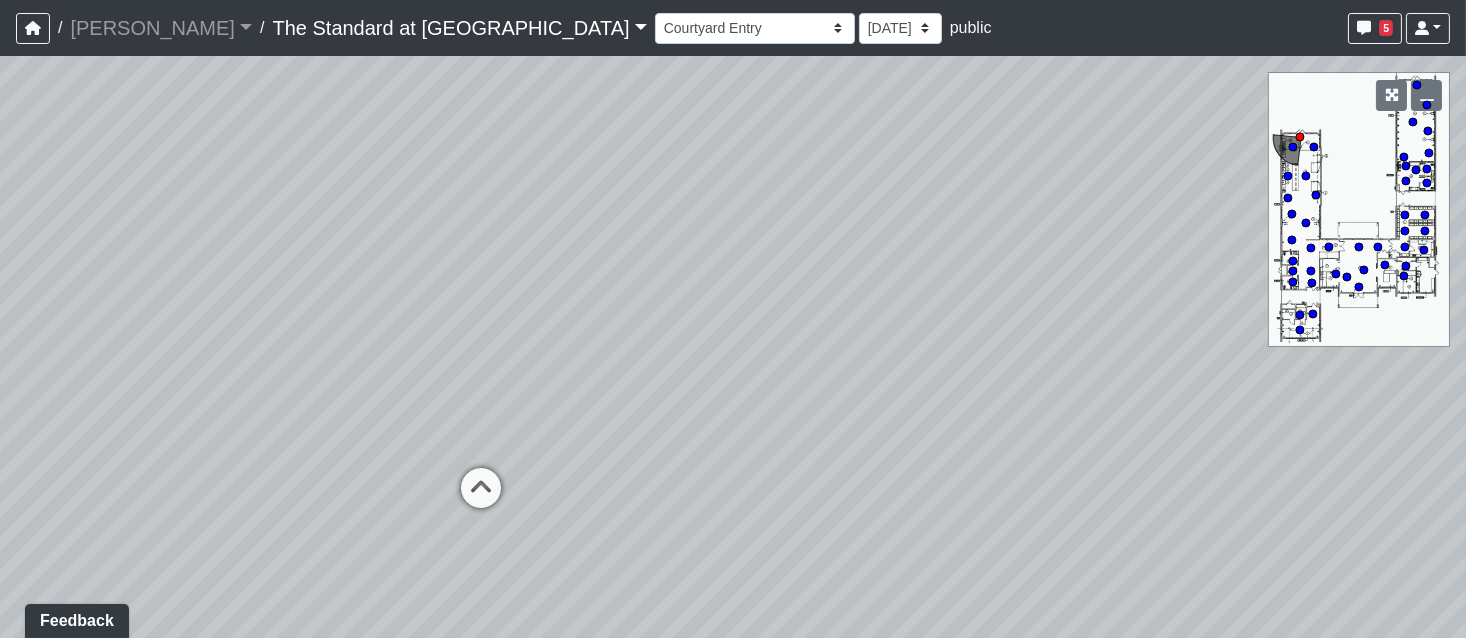 drag, startPoint x: 1137, startPoint y: 456, endPoint x: 577, endPoint y: 516, distance: 563.20514 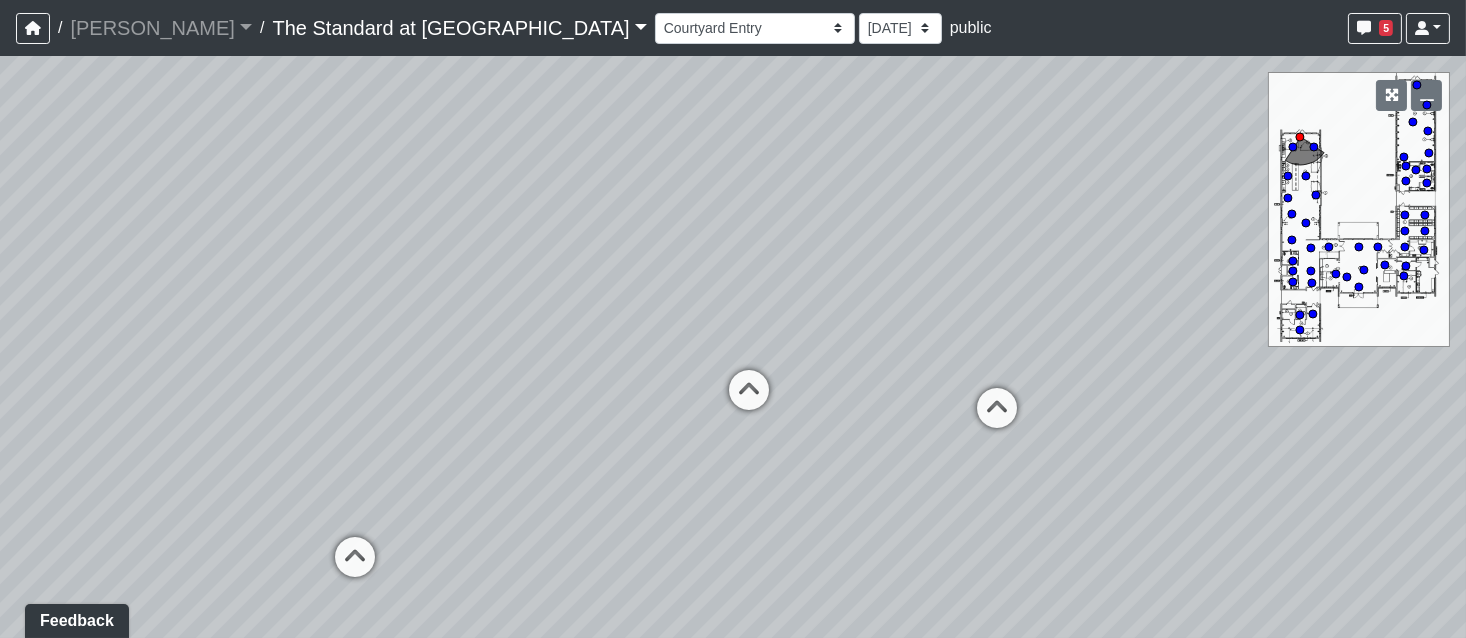 drag, startPoint x: 380, startPoint y: 479, endPoint x: 1151, endPoint y: 395, distance: 775.5624 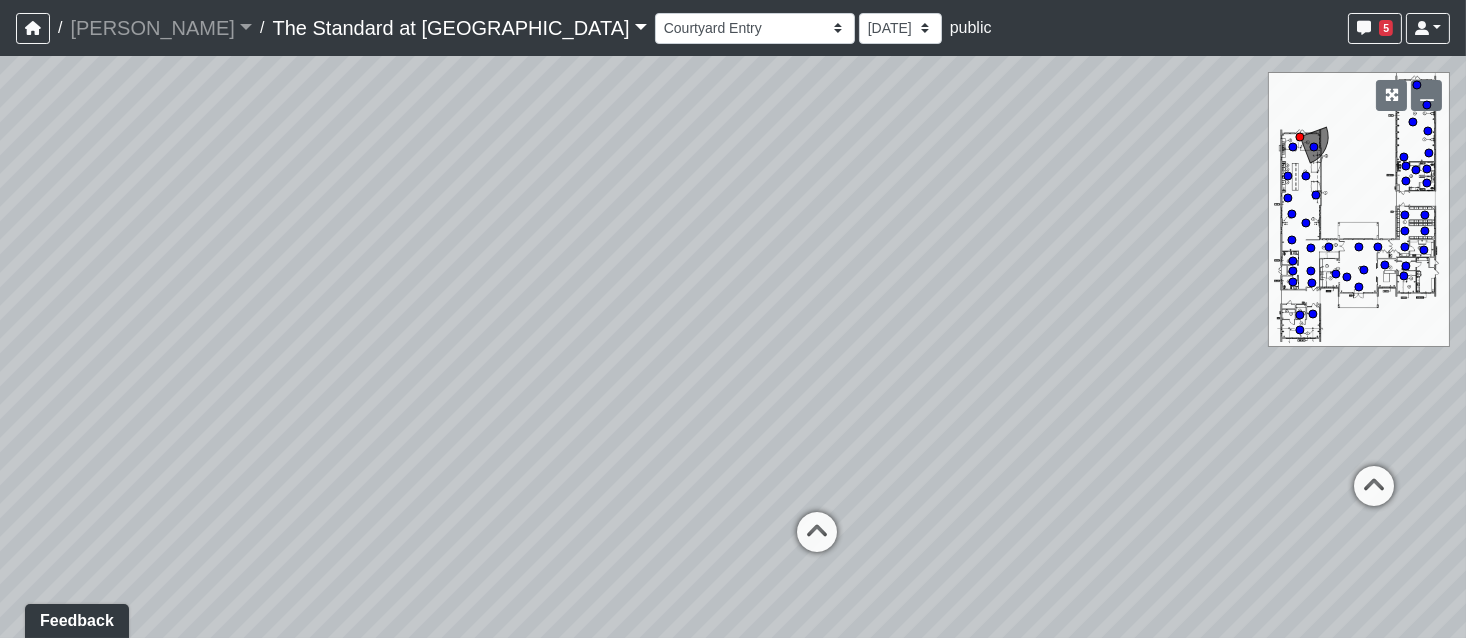 drag, startPoint x: 557, startPoint y: 449, endPoint x: 1219, endPoint y: 481, distance: 662.77295 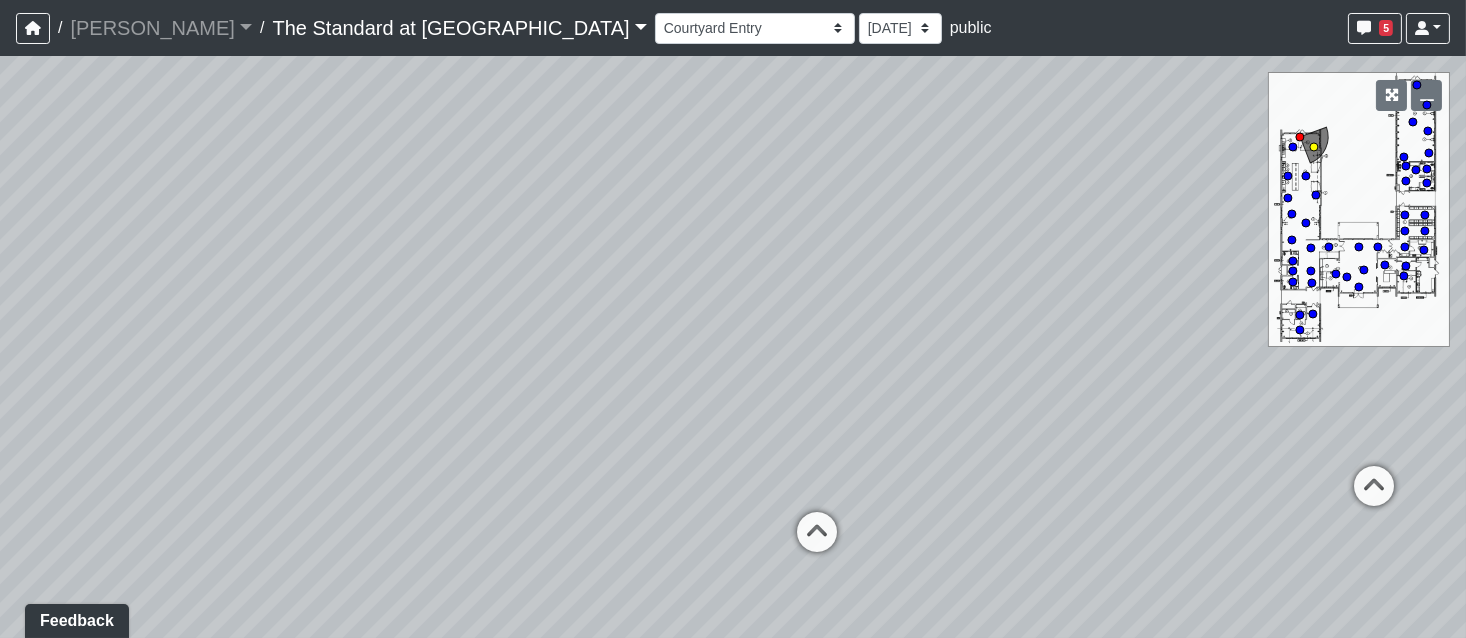 click at bounding box center (817, 542) 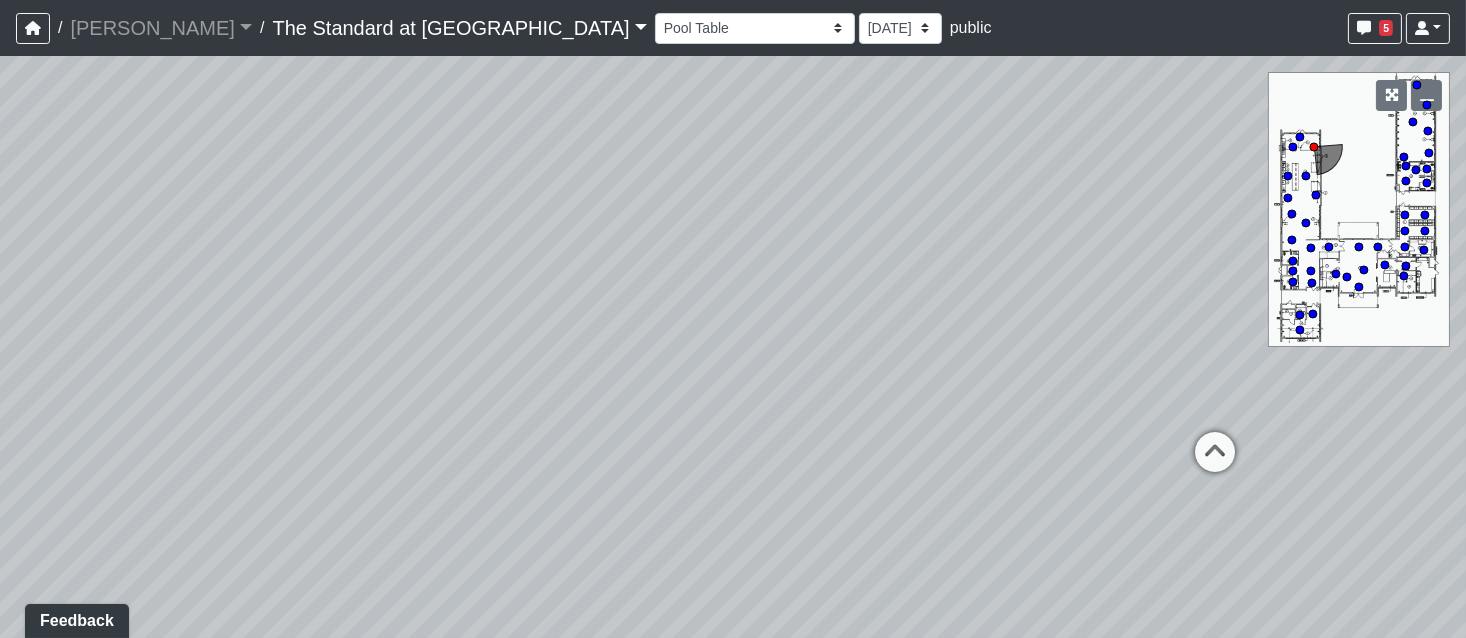 drag, startPoint x: 664, startPoint y: 493, endPoint x: 430, endPoint y: 517, distance: 235.22755 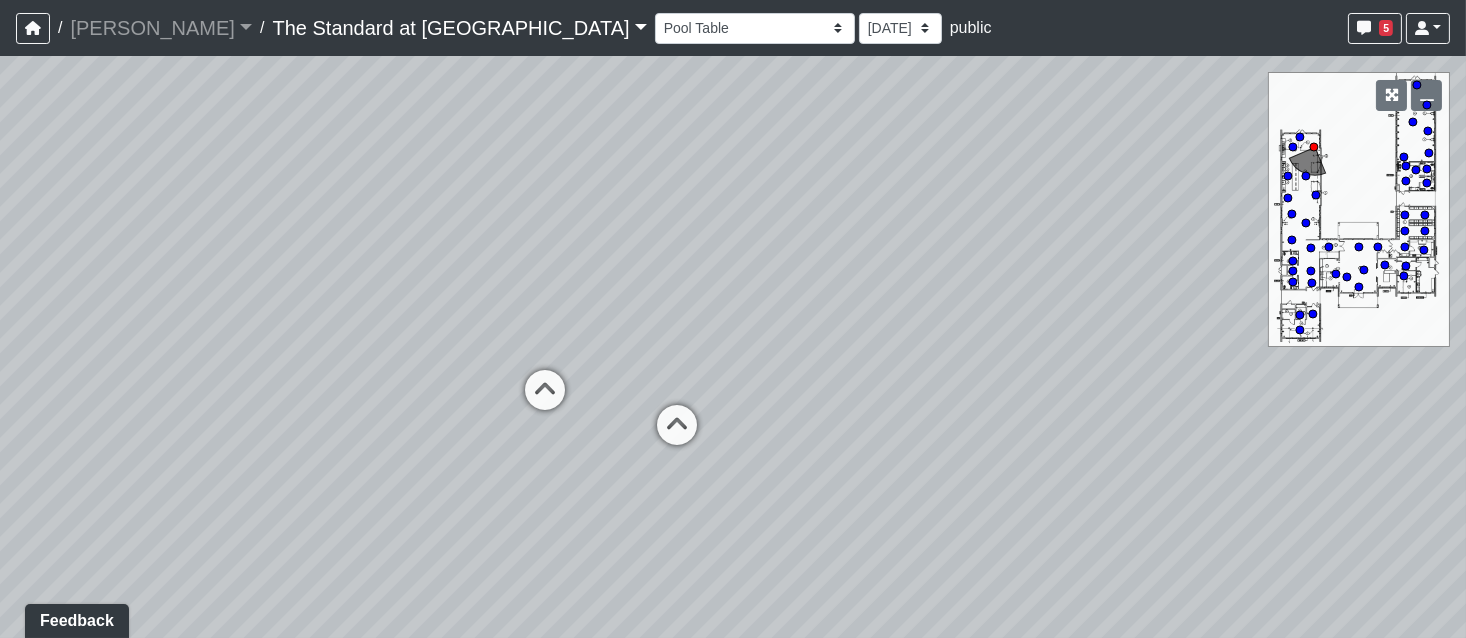 drag, startPoint x: 872, startPoint y: 464, endPoint x: 131, endPoint y: 446, distance: 741.21857 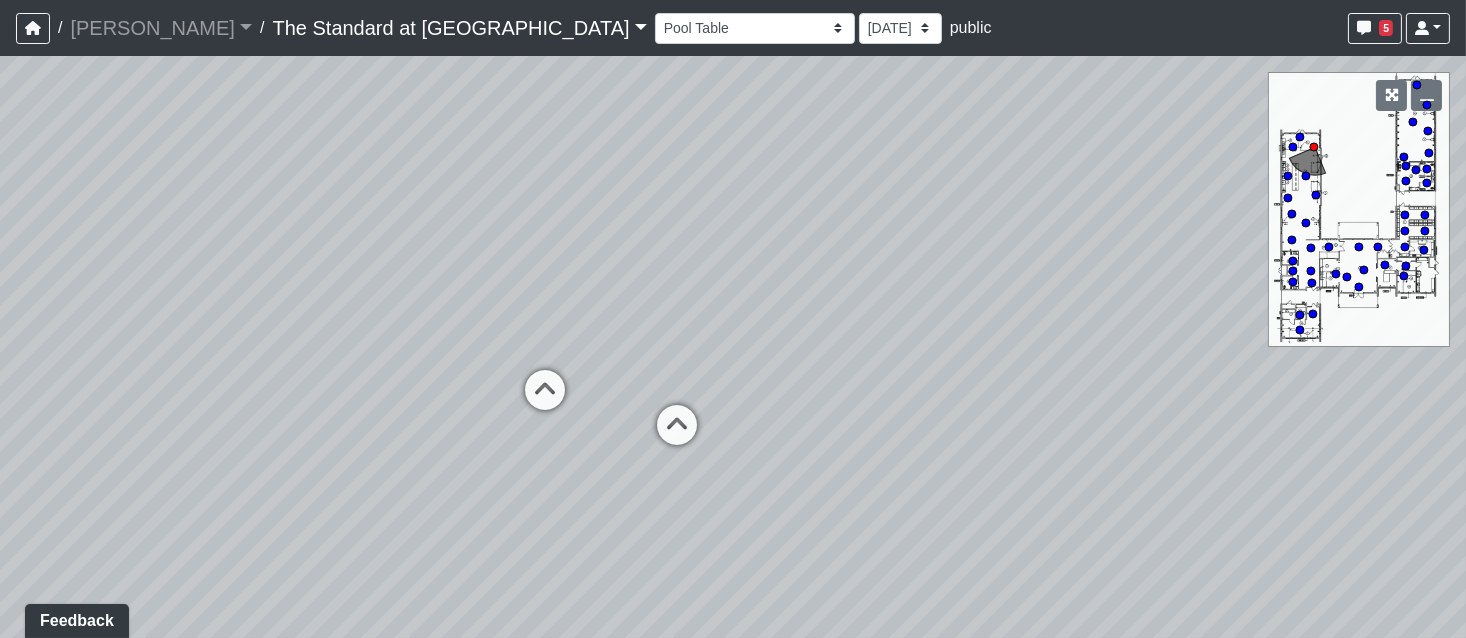 drag, startPoint x: 819, startPoint y: 426, endPoint x: -11, endPoint y: 431, distance: 830.0151 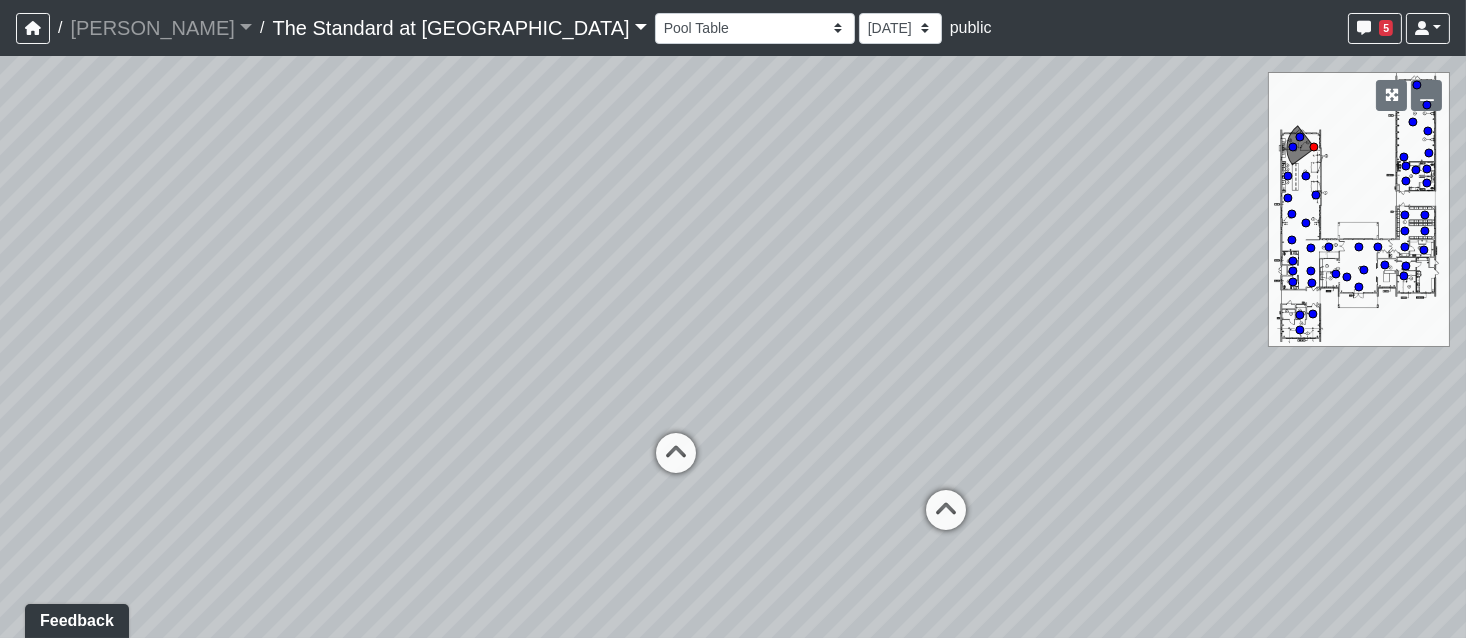 drag, startPoint x: 852, startPoint y: 342, endPoint x: -11, endPoint y: 337, distance: 863.01447 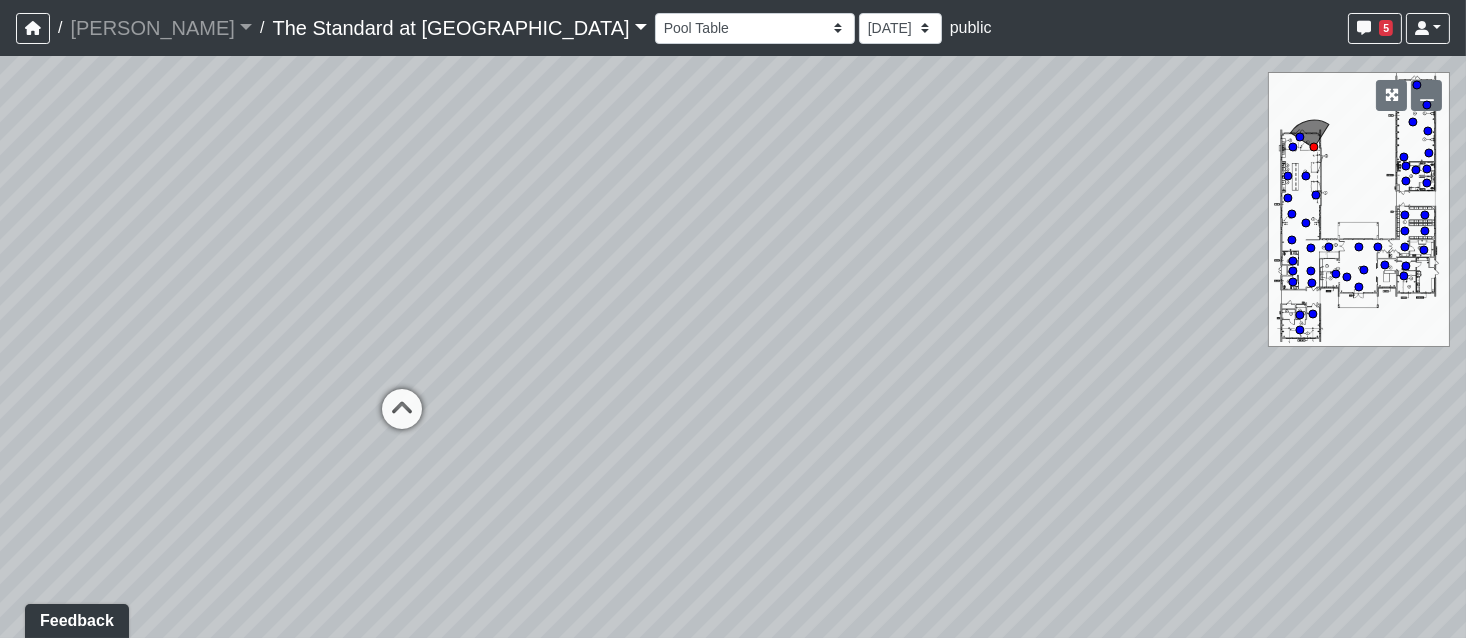 drag, startPoint x: 1002, startPoint y: 414, endPoint x: 155, endPoint y: 280, distance: 857.53424 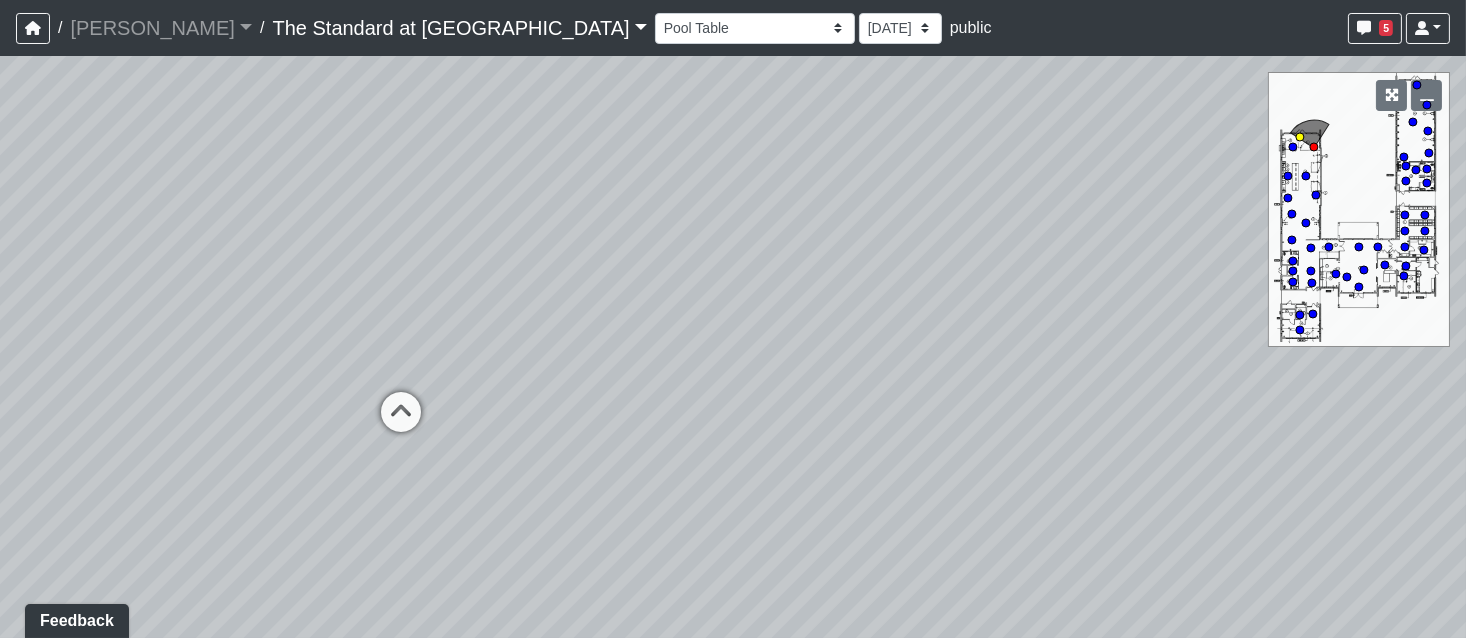 click at bounding box center [401, 422] 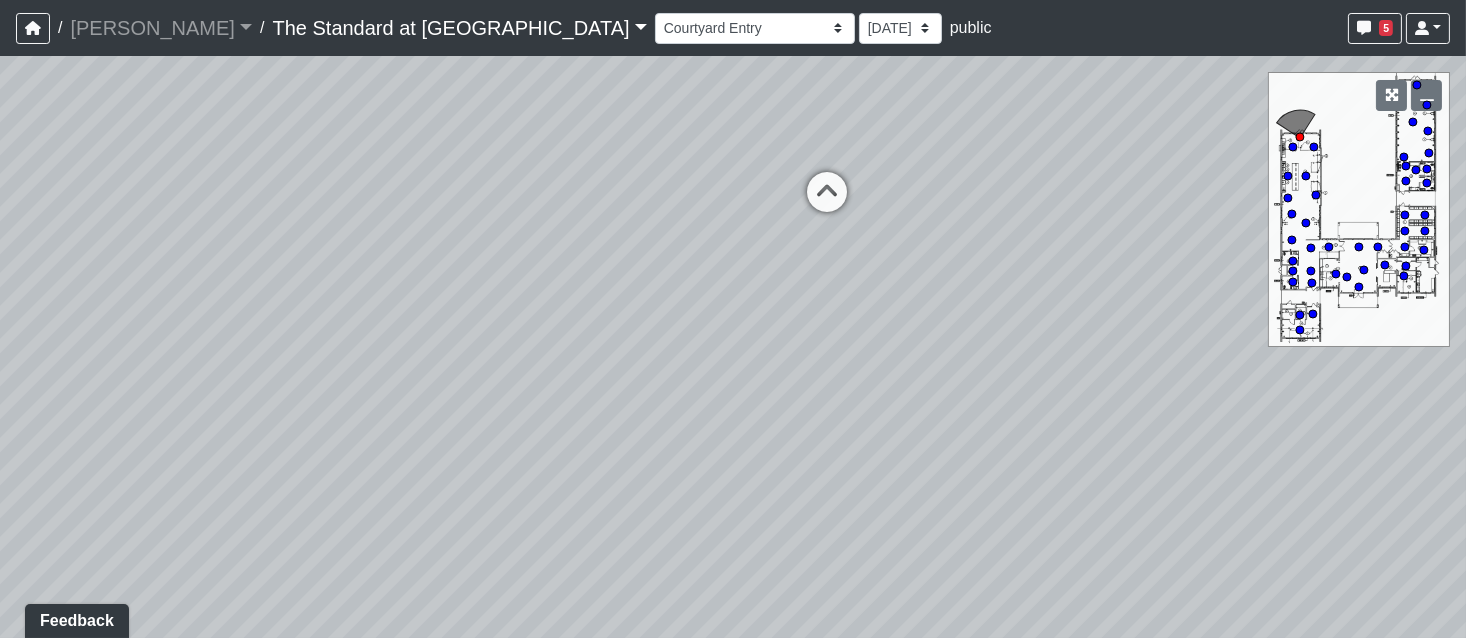click at bounding box center (827, 202) 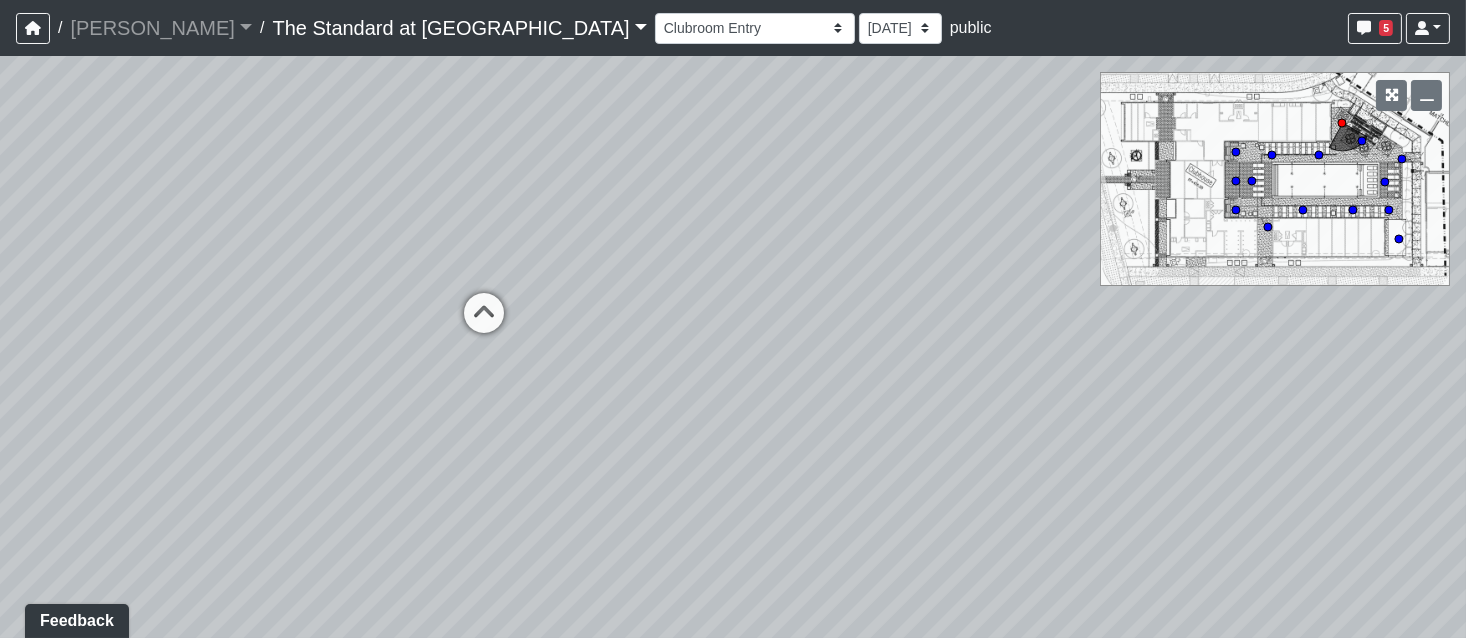 drag, startPoint x: 1187, startPoint y: 421, endPoint x: 123, endPoint y: 415, distance: 1064.017 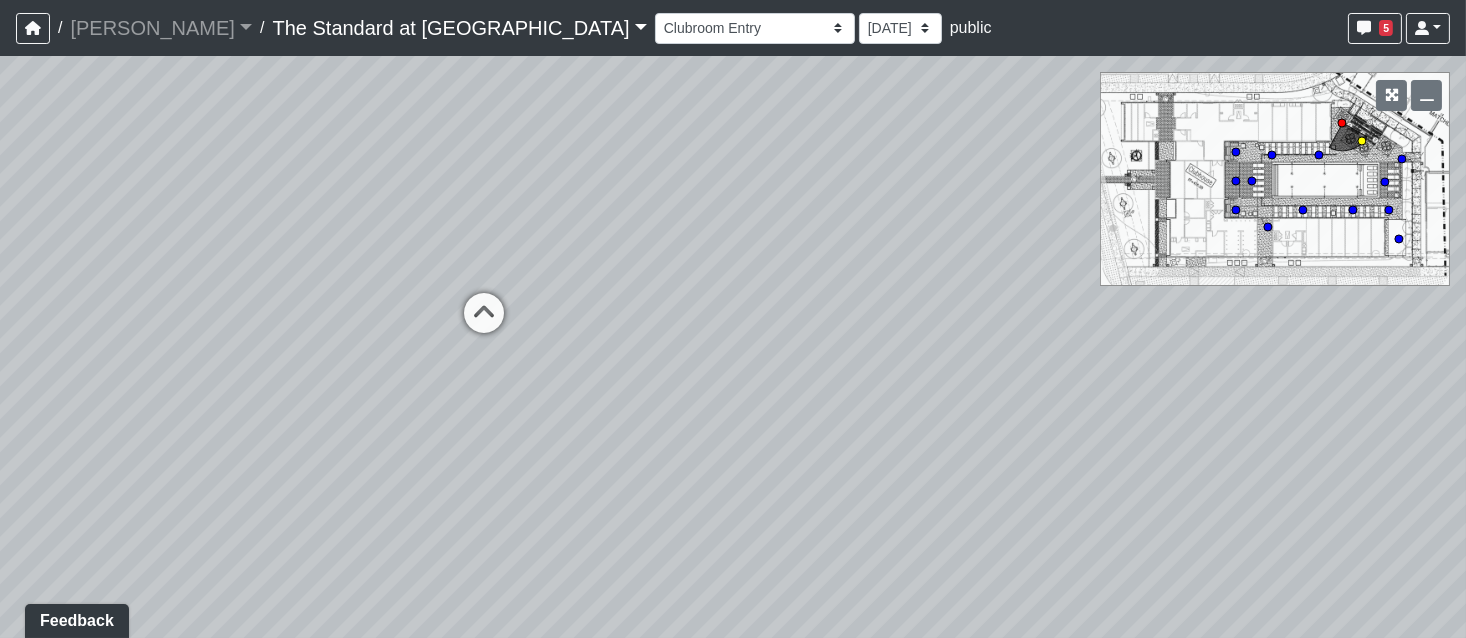 click at bounding box center (484, 323) 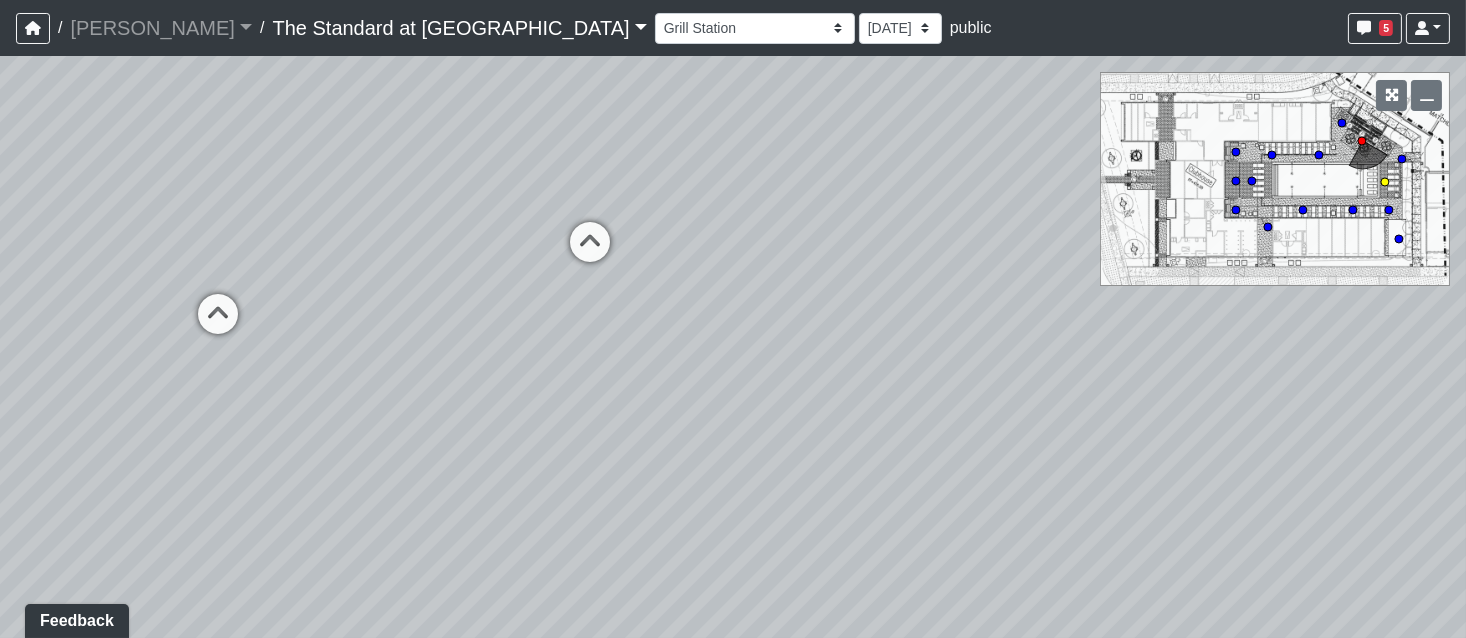 click at bounding box center [590, 252] 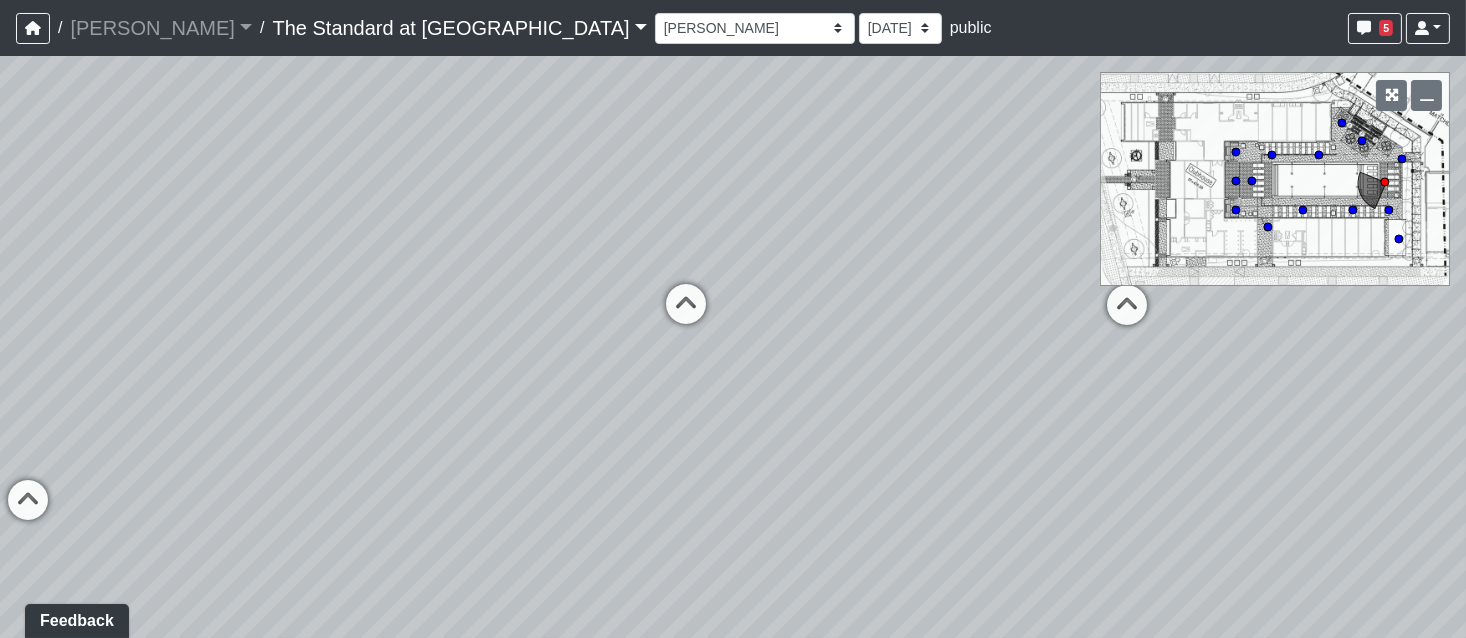 drag, startPoint x: 1093, startPoint y: 396, endPoint x: 121, endPoint y: 554, distance: 984.7578 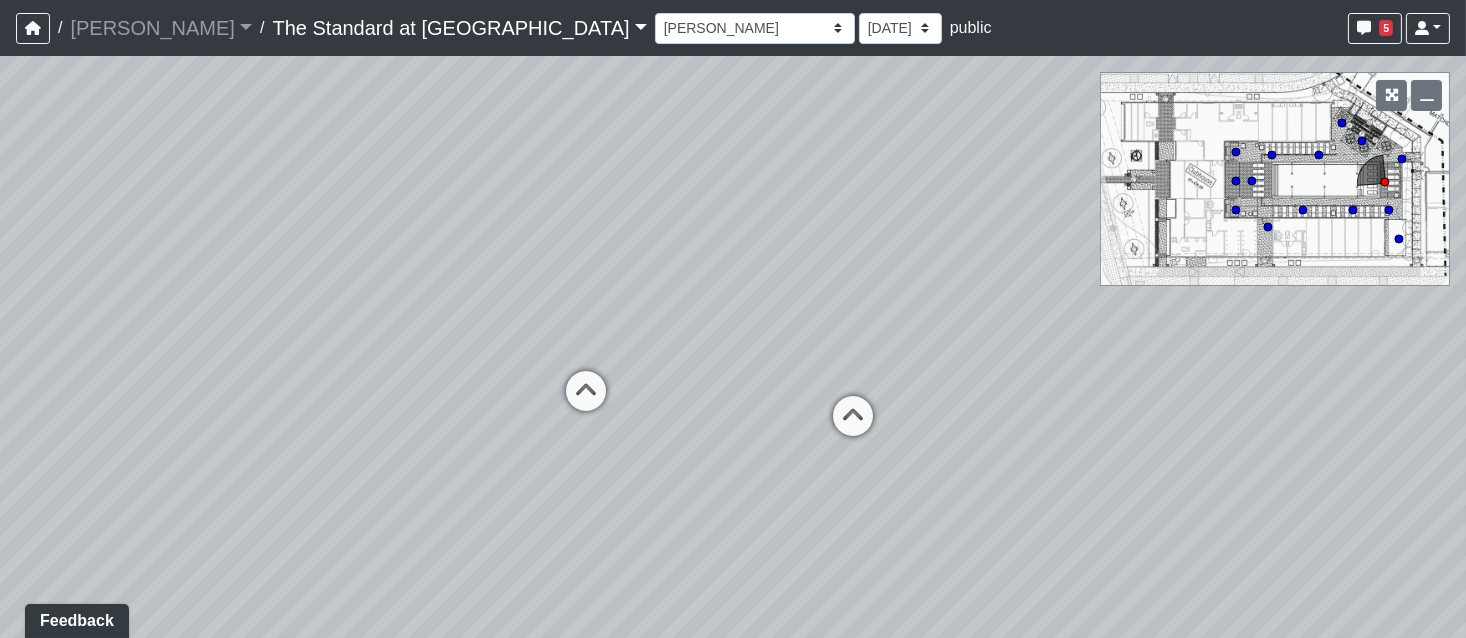 drag, startPoint x: 1090, startPoint y: 562, endPoint x: 389, endPoint y: 547, distance: 701.16046 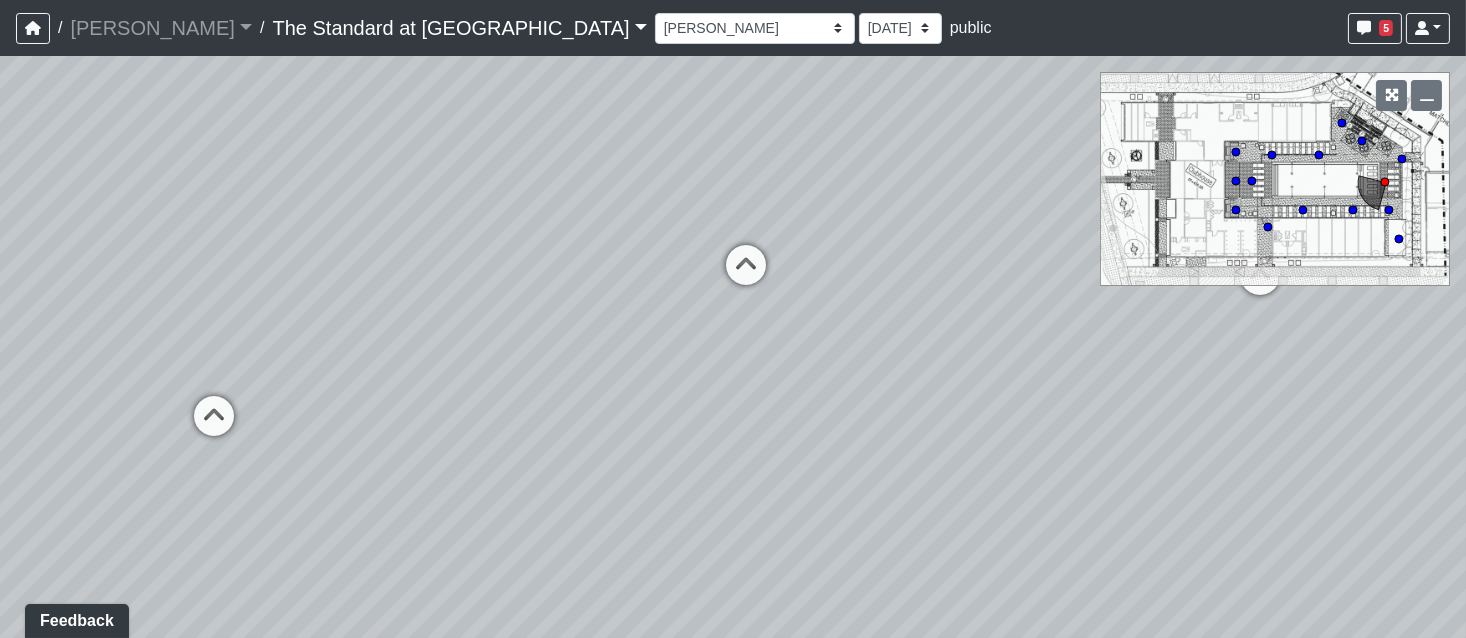 drag, startPoint x: 423, startPoint y: 611, endPoint x: 1281, endPoint y: 458, distance: 871.53485 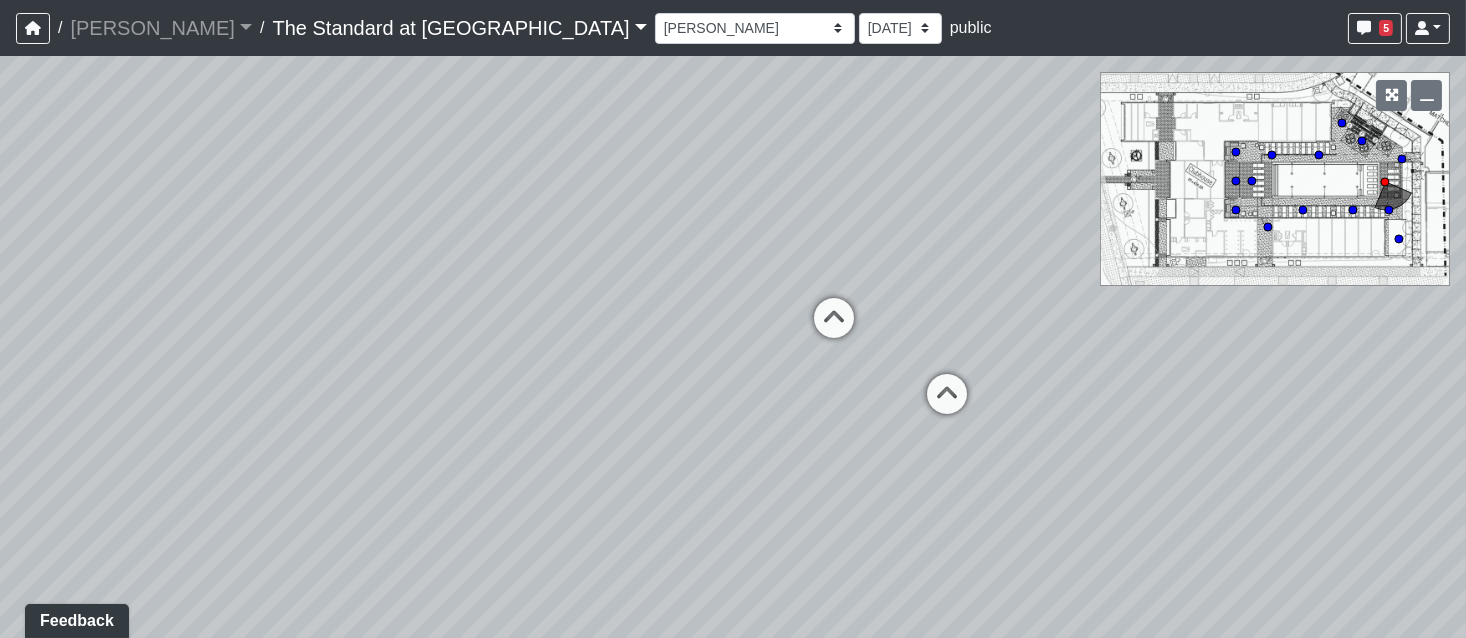 drag, startPoint x: 431, startPoint y: 533, endPoint x: 1435, endPoint y: 567, distance: 1004.57556 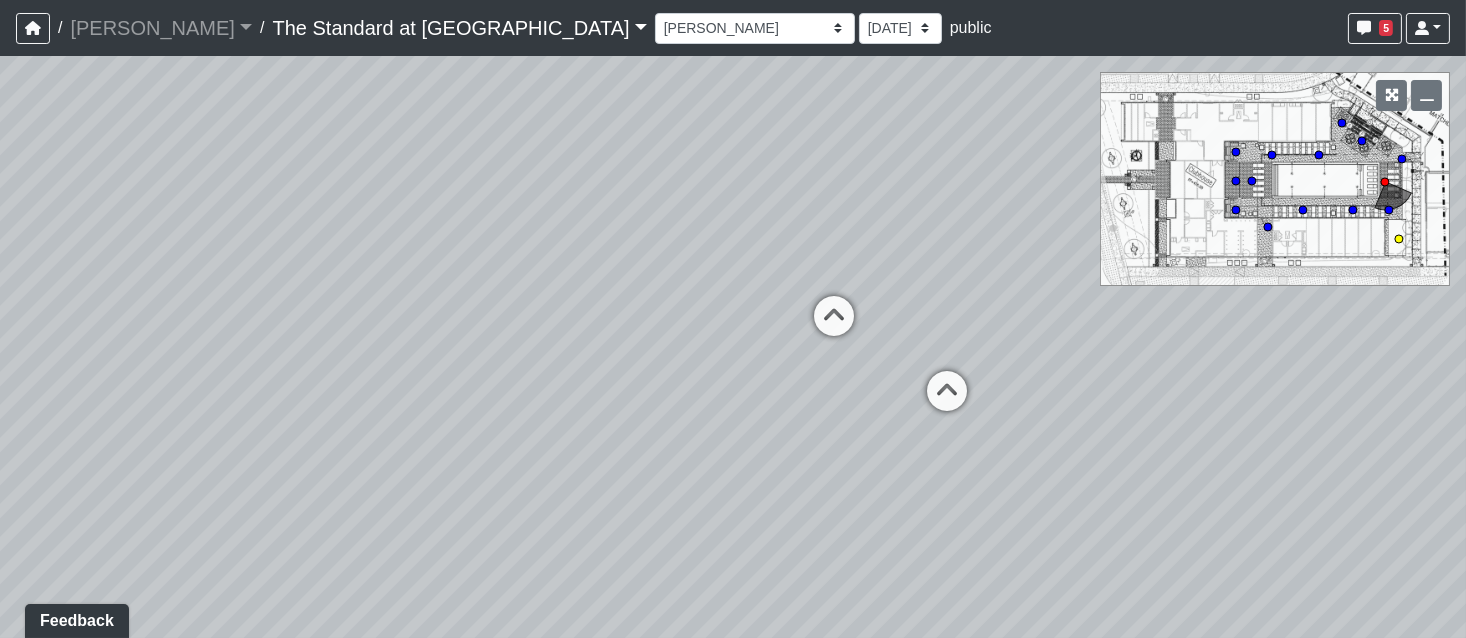 click at bounding box center [834, 326] 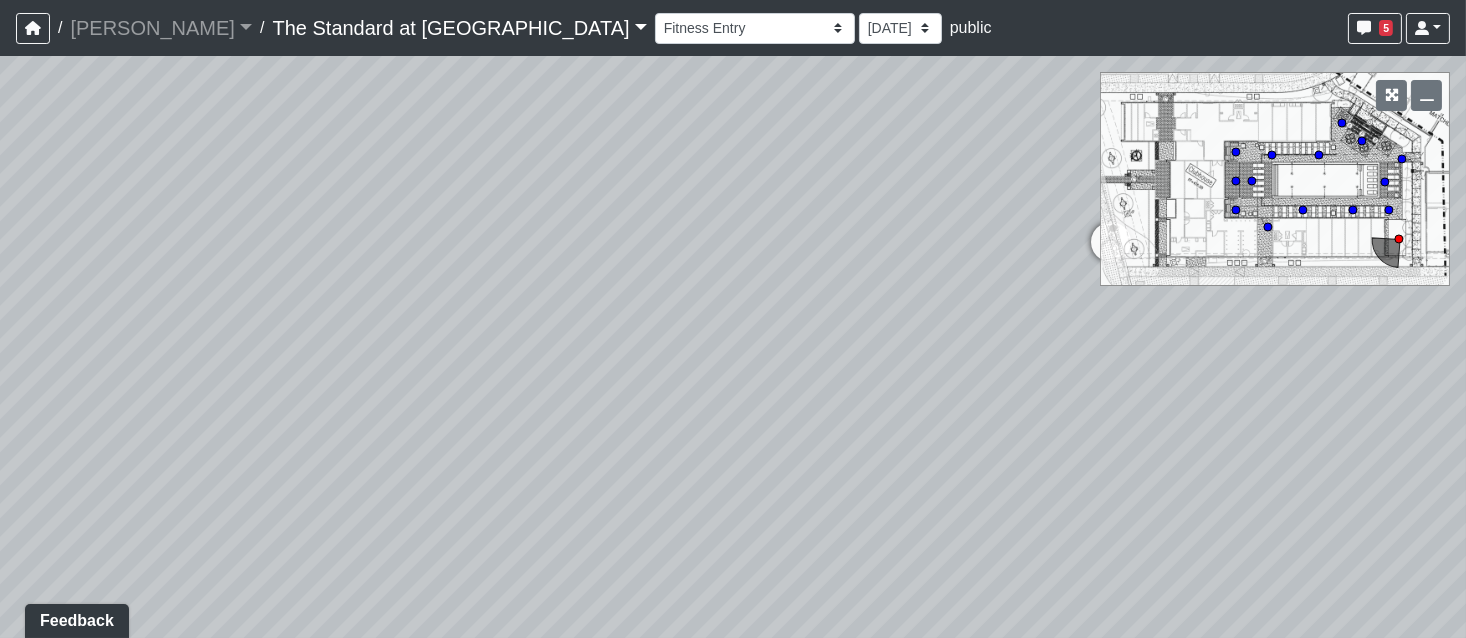 drag, startPoint x: 1232, startPoint y: 541, endPoint x: 369, endPoint y: 480, distance: 865.15314 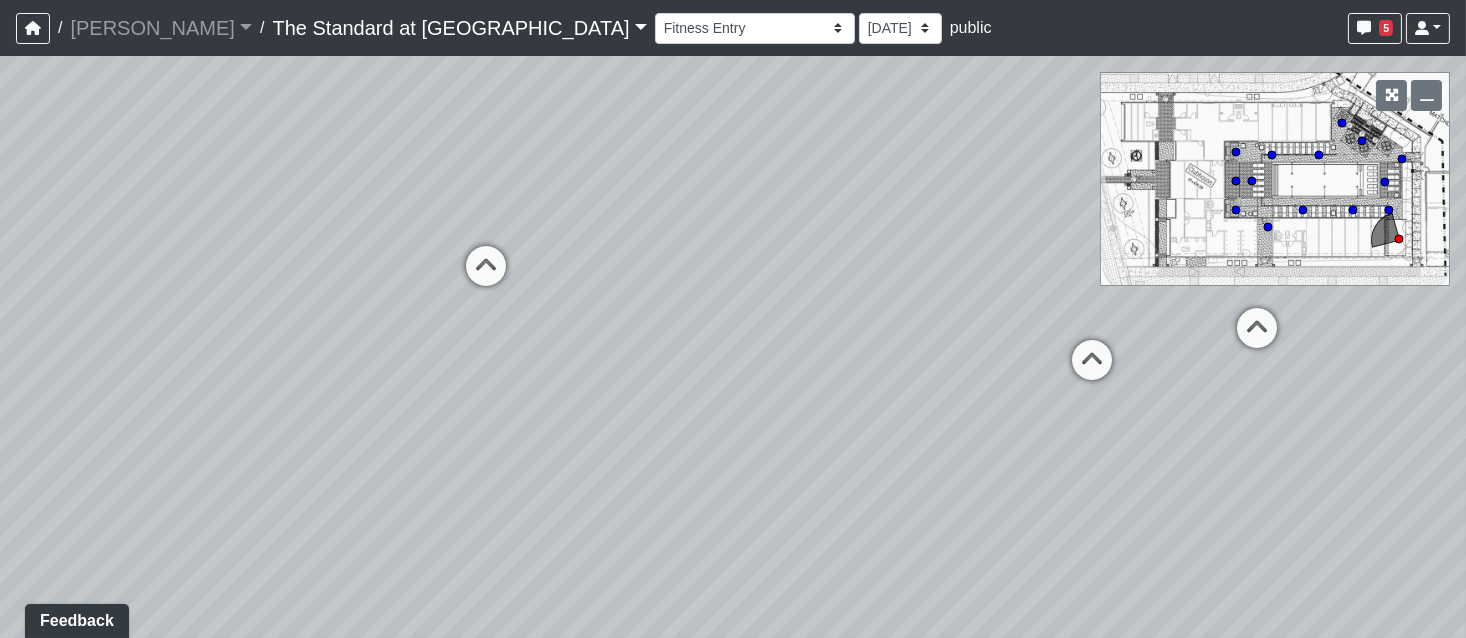 drag, startPoint x: 1114, startPoint y: 476, endPoint x: 246, endPoint y: 510, distance: 868.66565 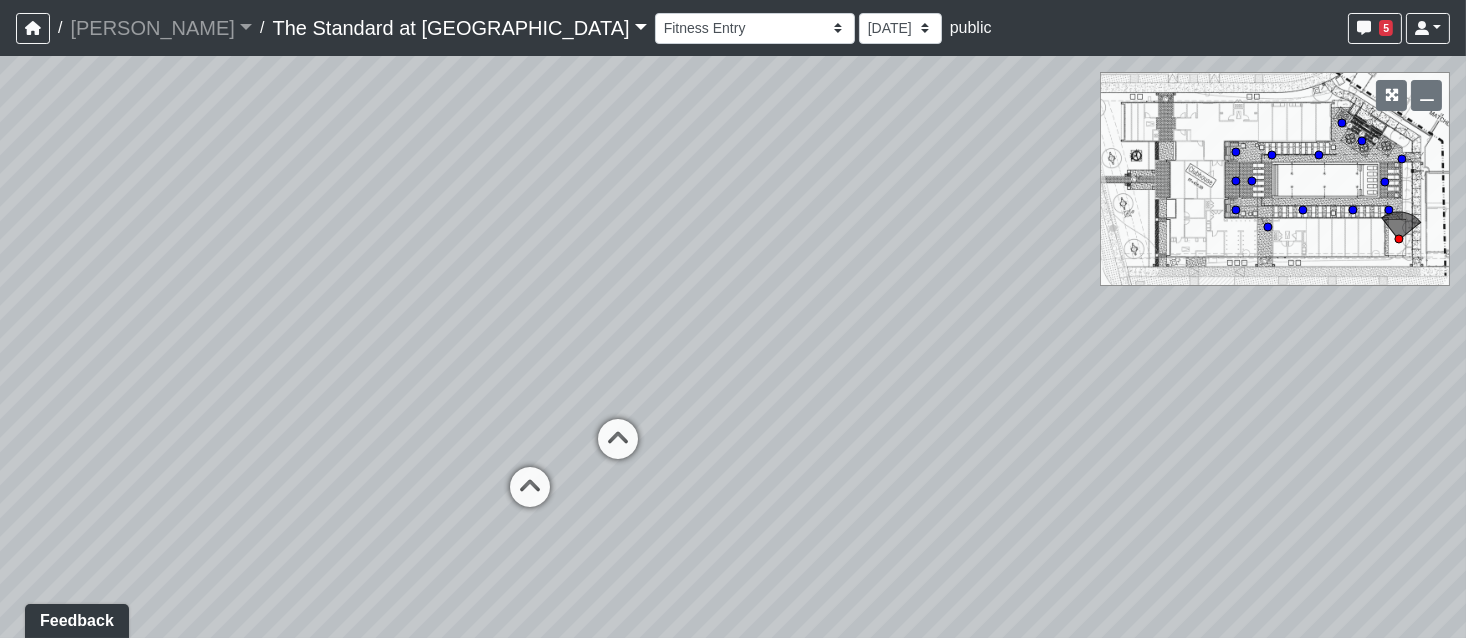 drag, startPoint x: 1035, startPoint y: 229, endPoint x: 216, endPoint y: 391, distance: 834.8682 